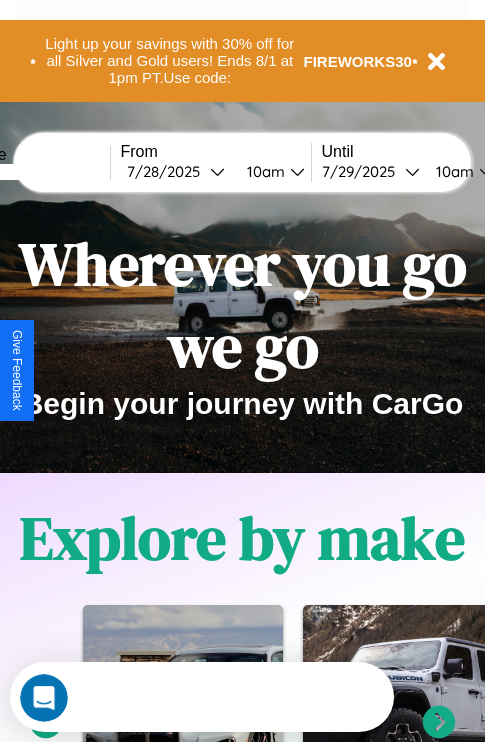 scroll, scrollTop: 3, scrollLeft: 0, axis: vertical 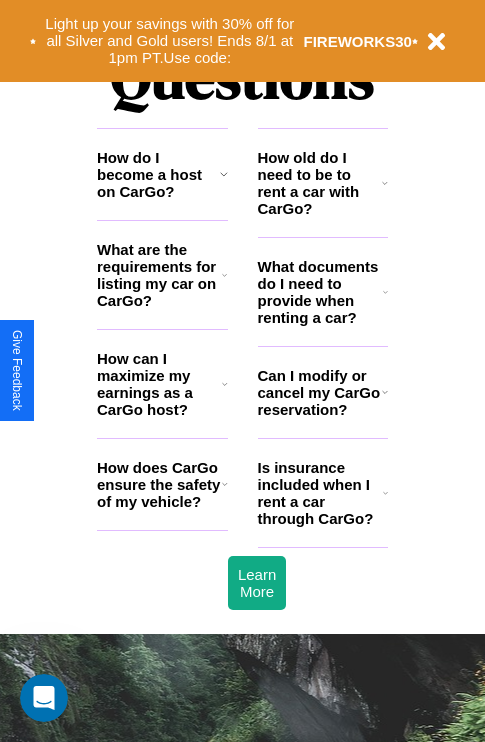 click on "What documents do I need to provide when renting a car?" at bounding box center (321, 292) 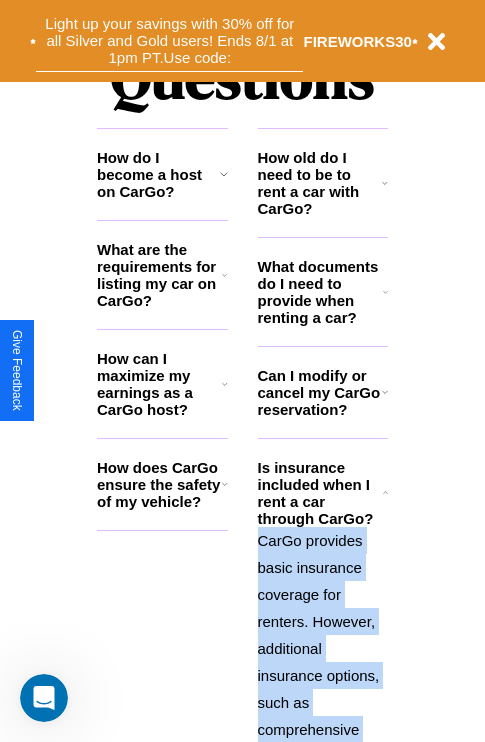 click on "Light up your savings with 30% off for all Silver and Gold users! Ends 8/1 at 1pm PT.  Use code:" at bounding box center (169, 41) 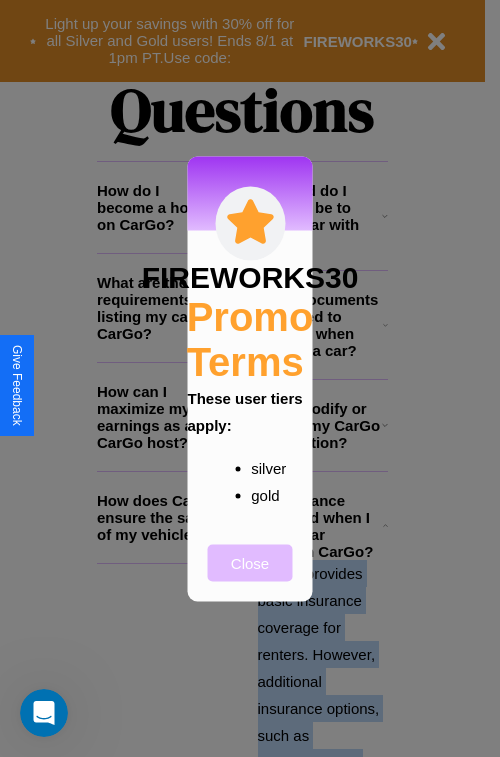 click on "Close" at bounding box center (250, 562) 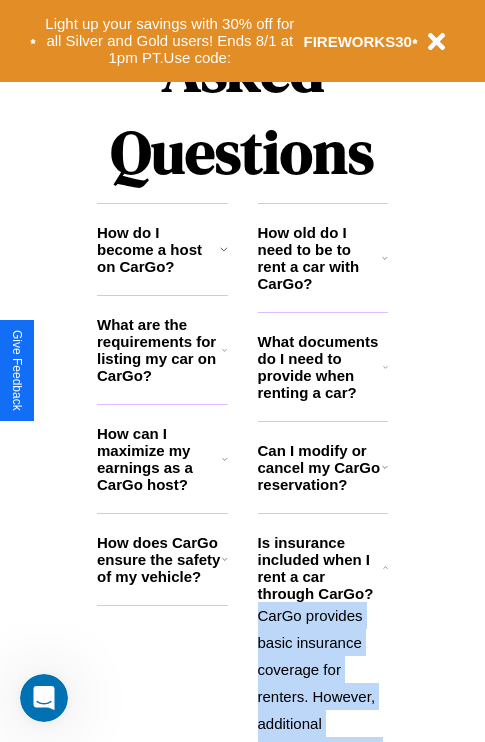 scroll, scrollTop: 1947, scrollLeft: 0, axis: vertical 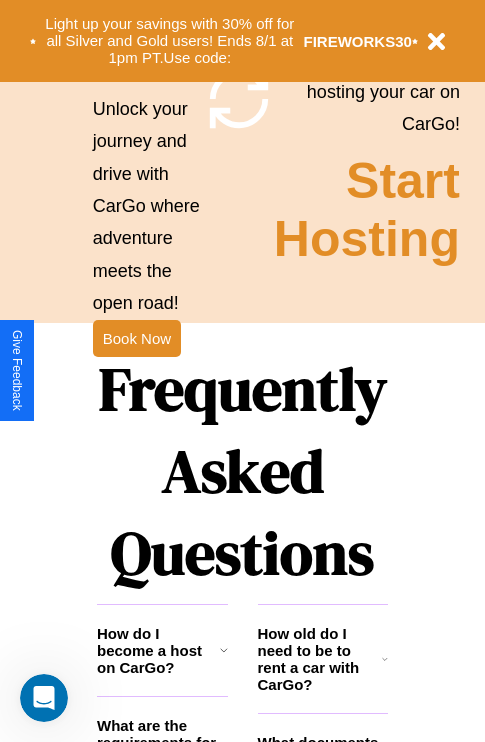 click on "Frequently Asked Questions" at bounding box center [242, 471] 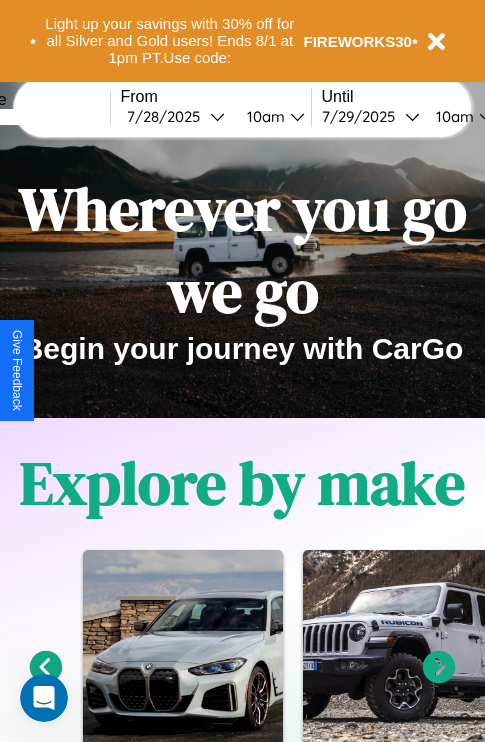 scroll, scrollTop: 0, scrollLeft: 0, axis: both 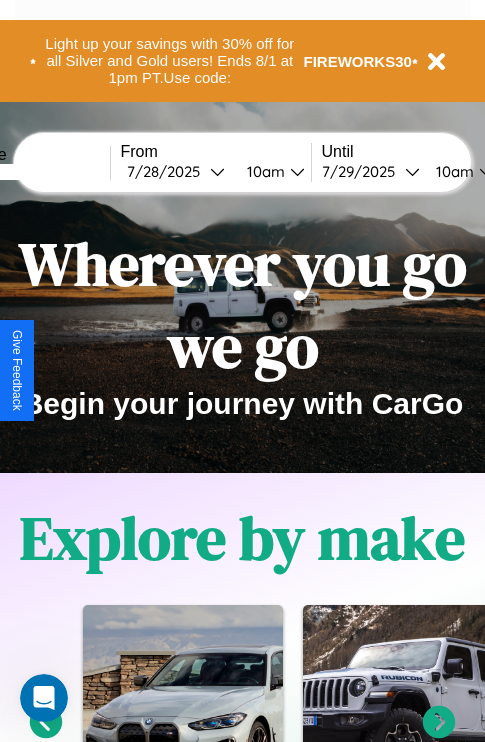 click at bounding box center (35, 172) 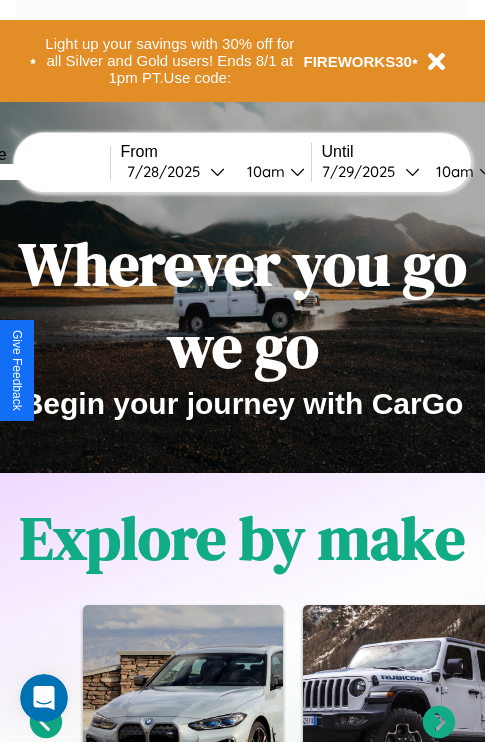 type on "******" 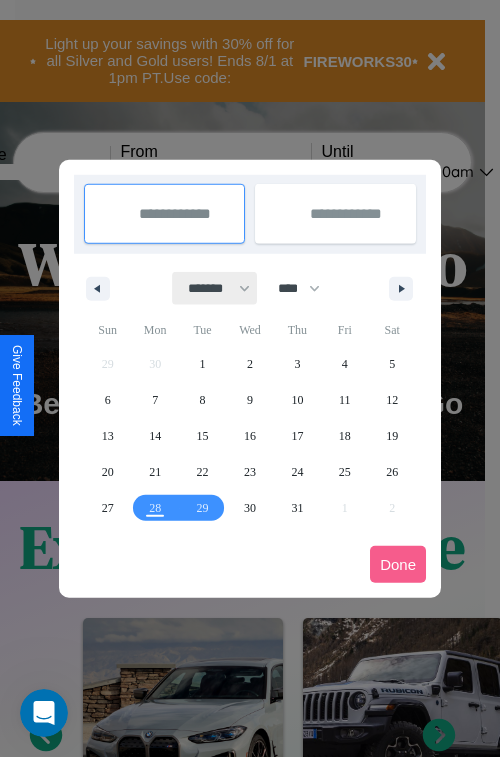 click on "******* ******** ***** ***** *** **** **** ****** ********* ******* ******** ********" at bounding box center [215, 288] 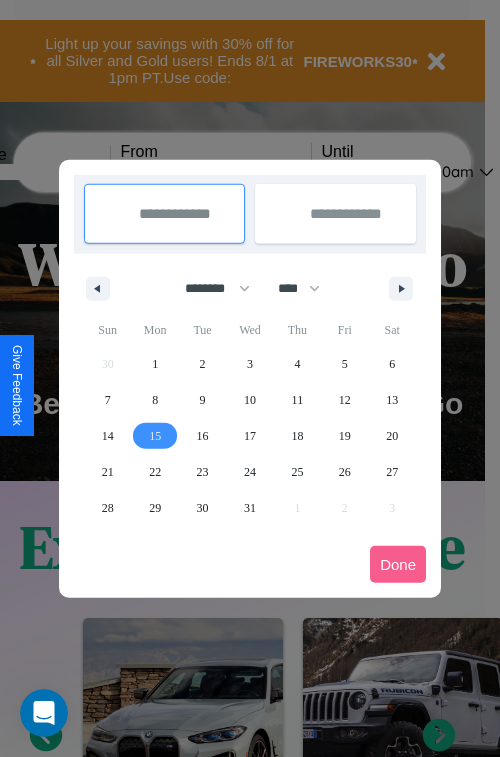 click on "15" at bounding box center (155, 436) 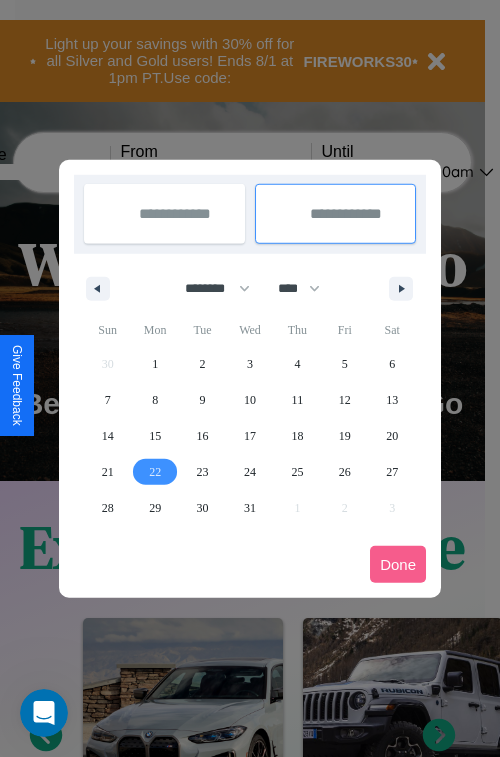 click on "22" at bounding box center (155, 472) 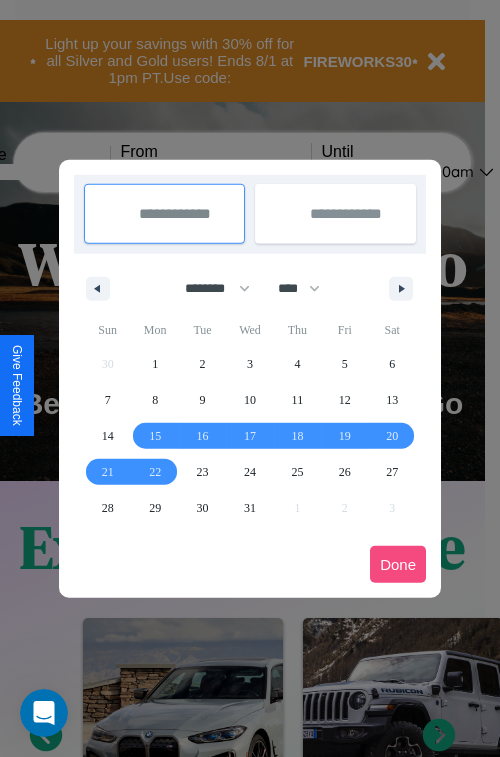 click on "Done" at bounding box center [398, 564] 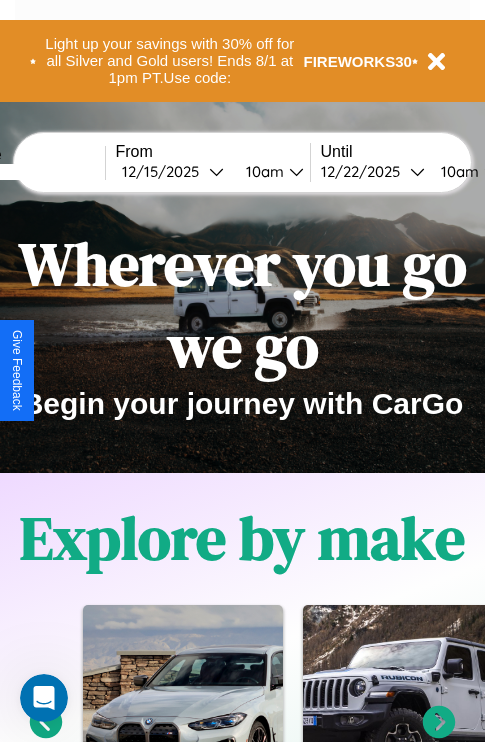 click on "10am" at bounding box center [262, 171] 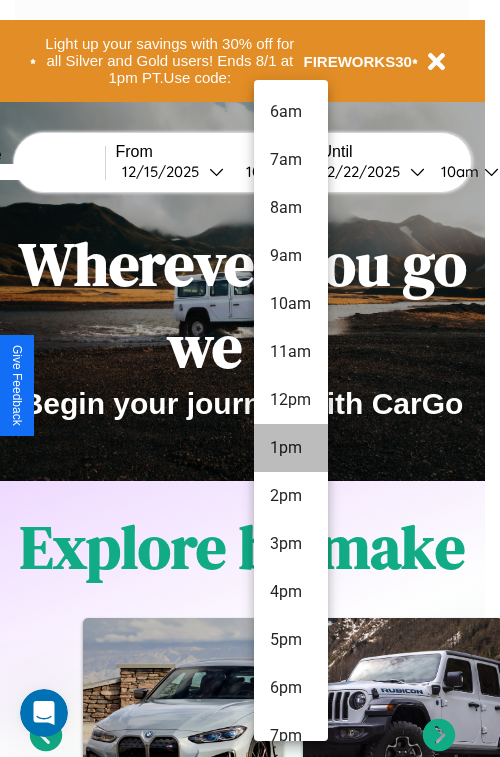 click on "1pm" at bounding box center [291, 448] 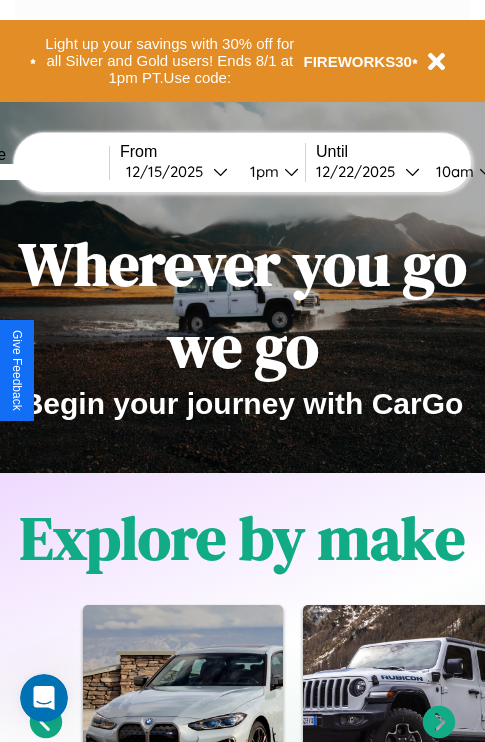 click on "10am" at bounding box center [452, 171] 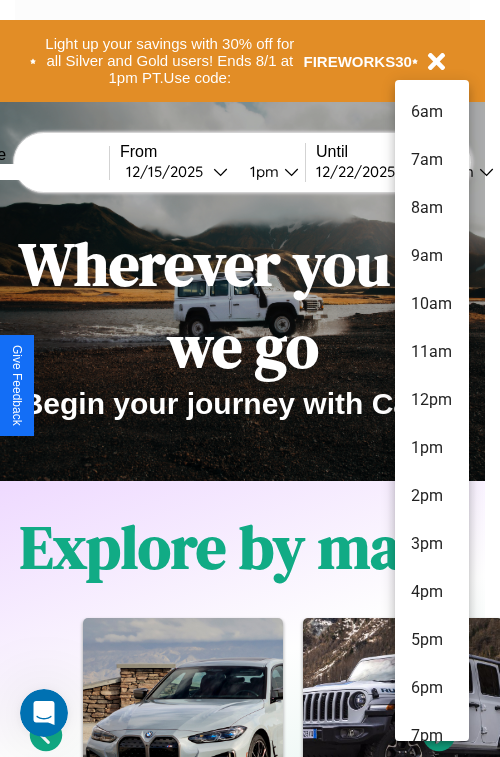 click on "7am" at bounding box center [432, 160] 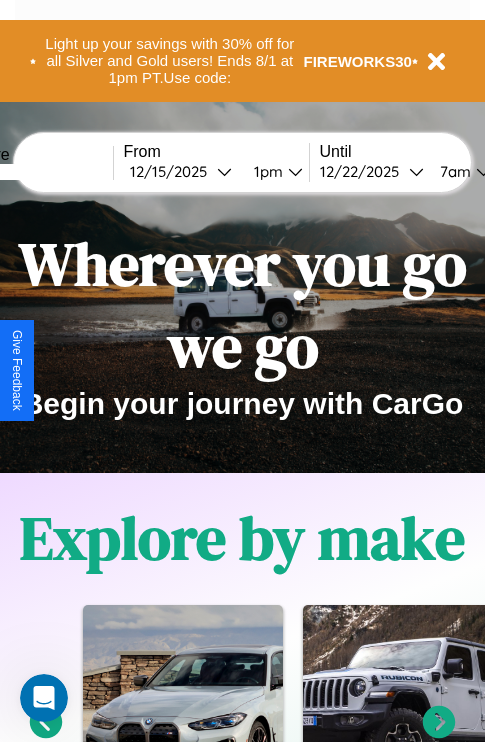 scroll, scrollTop: 0, scrollLeft: 73, axis: horizontal 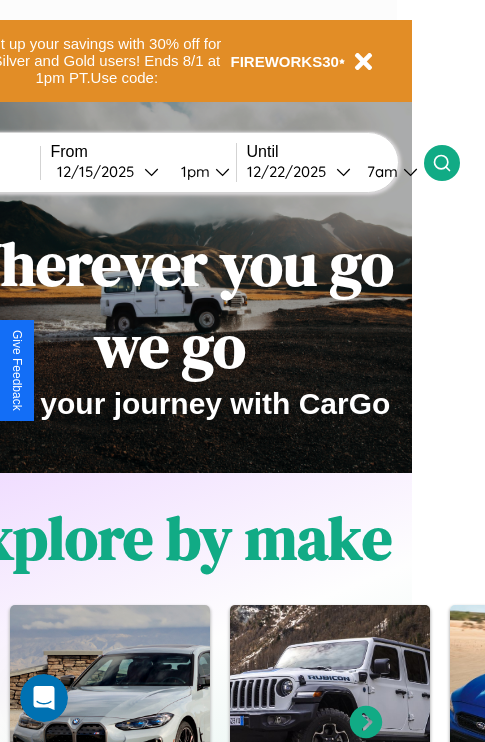 click 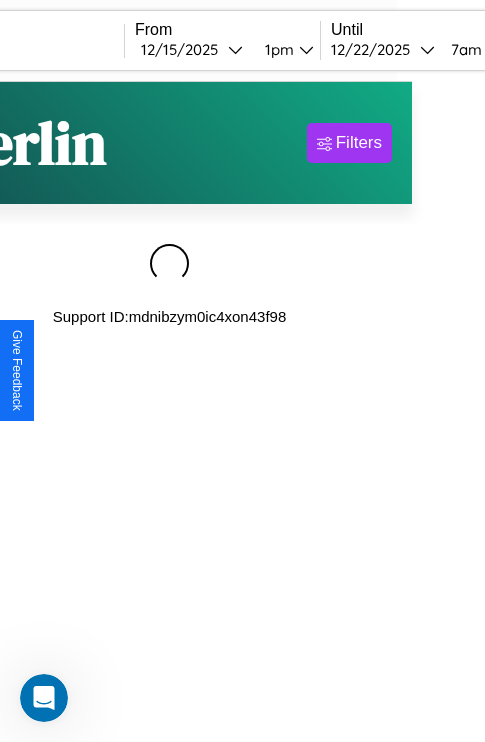 scroll, scrollTop: 0, scrollLeft: 0, axis: both 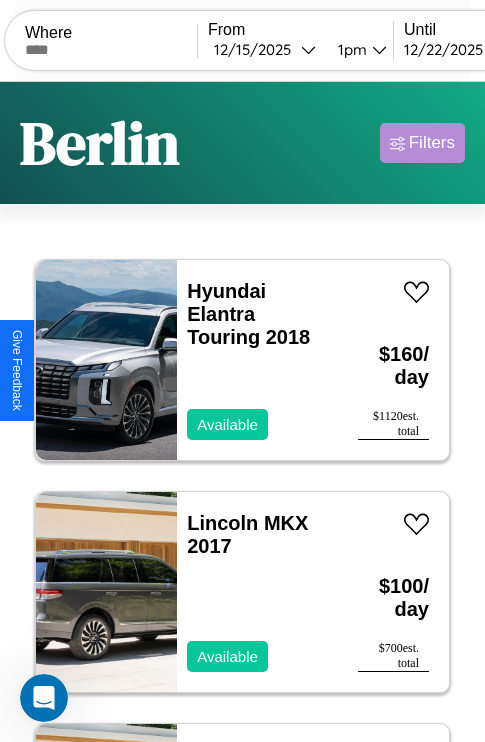 click on "Filters" at bounding box center (432, 143) 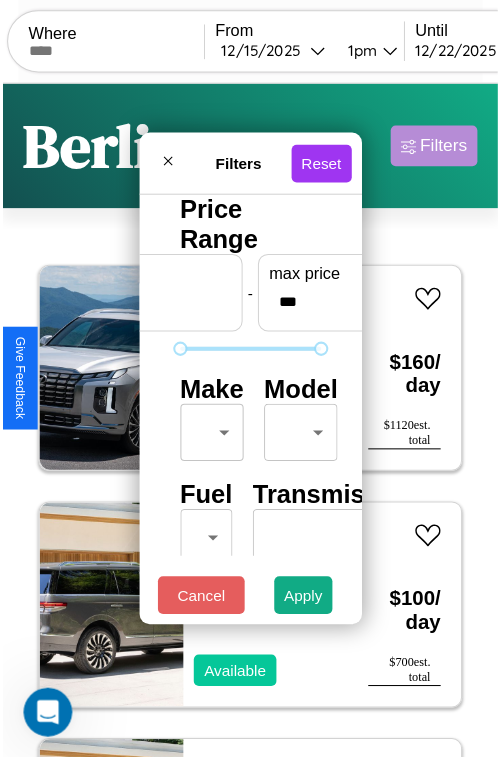 scroll, scrollTop: 59, scrollLeft: 0, axis: vertical 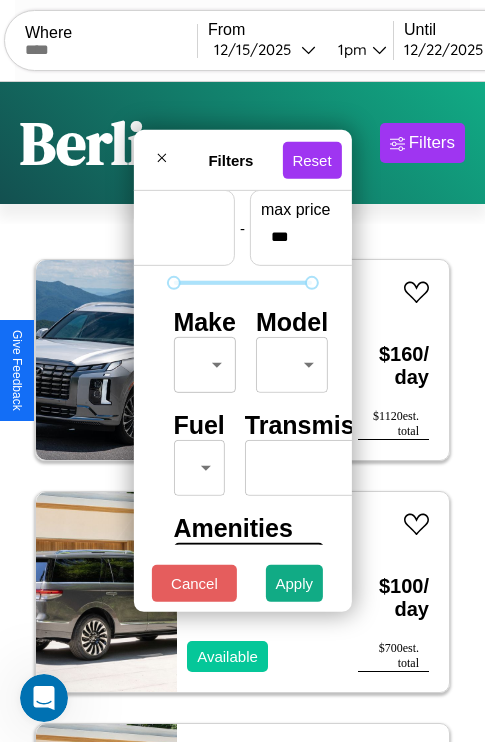 click on "CarGo Where From 12 / 15 / 2025 1pm Until 12 / 22 / 2025 7am Become a Host Login Sign Up Berlin Filters 37  cars in this area These cars can be picked up in this city. Hyundai   Elantra Touring   2018 Available $ 160  / day $ 1120  est. total Lincoln   MKX   2017 Available $ 100  / day $ 700  est. total Lincoln   MKS   2020 Available $ 40  / day $ 280  est. total Volkswagen   Jetta GLI   2021 Available $ 80  / day $ 560  est. total Chrysler   Daytona   2022 Available $ 90  / day $ 630  est. total Audi   4000   2014 Available $ 150  / day $ 1050  est. total Aston Martin   DB9   2017 Available $ 180  / day $ 1260  est. total Hummer   H2   2014 Available $ 120  / day $ 840  est. total Audi   S5   2017 Unavailable $ 120  / day $ 840  est. total Ford   Bronco II   2022 Available $ 170  / day $ 1190  est. total Mercedes   ML-Class   2016 Available $ 40  / day $ 280  est. total BMW   R 100   2017 Available $ 190  / day $ 1330  est. total Hummer   H3T   2022 Available $ 160  / day $ 1120  est. total Lexus   RC   2023" at bounding box center (242, 412) 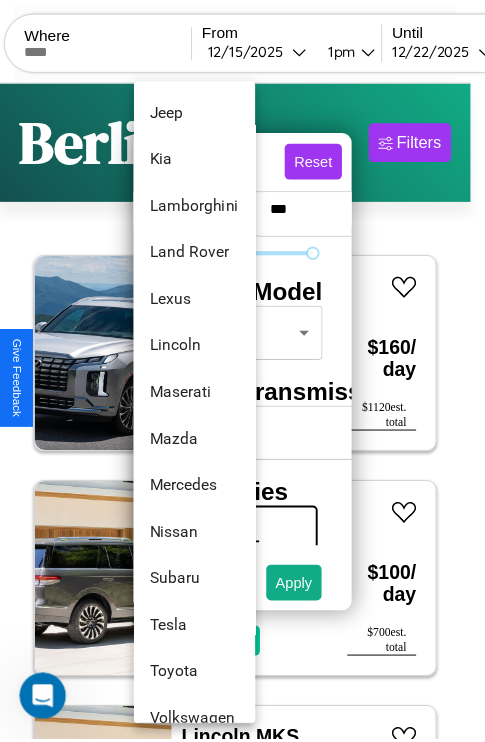 scroll, scrollTop: 1046, scrollLeft: 0, axis: vertical 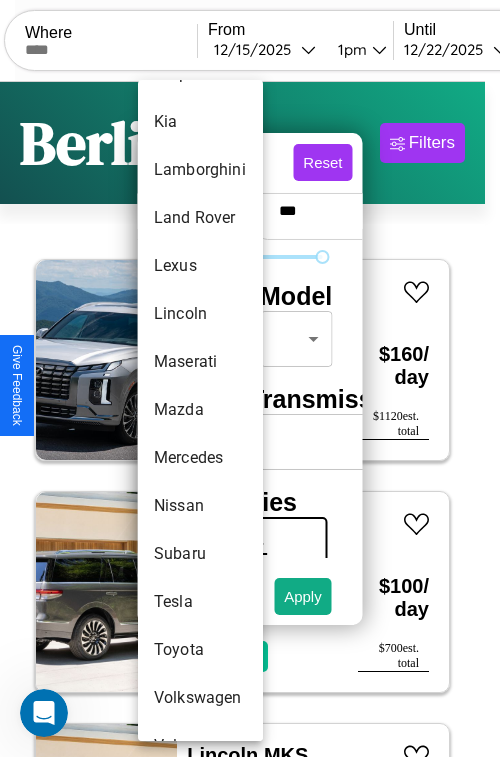 click on "Mazda" at bounding box center [200, 410] 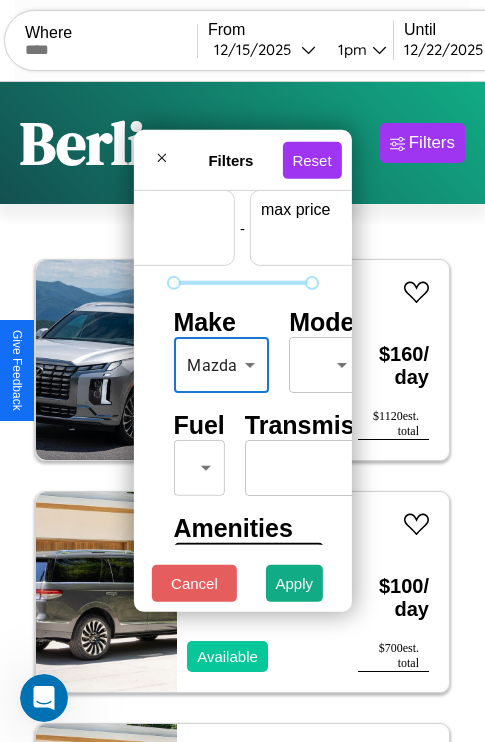 scroll, scrollTop: 59, scrollLeft: 124, axis: both 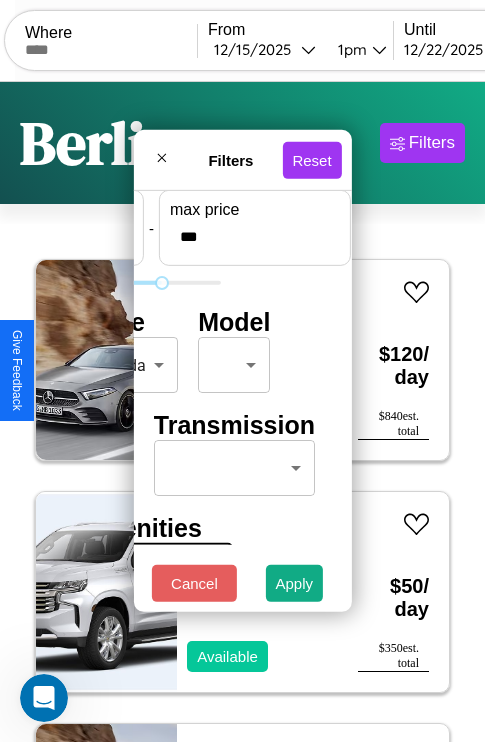type on "***" 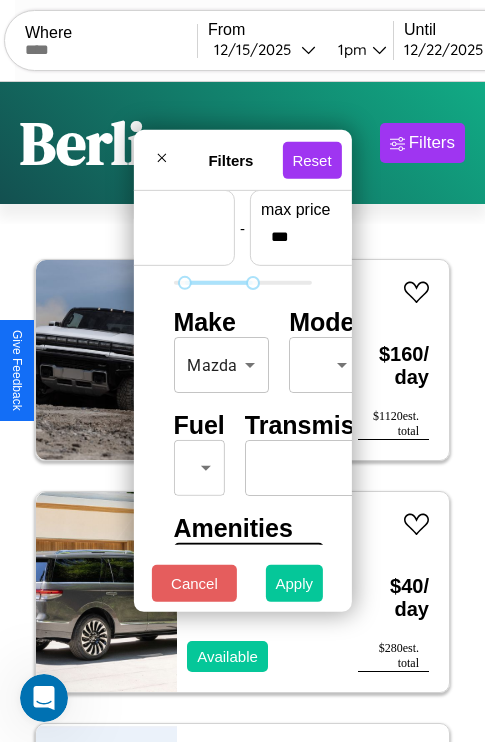 type on "**" 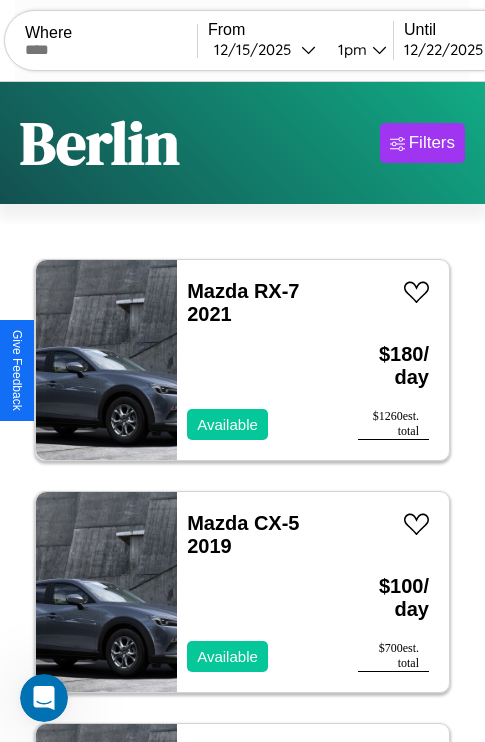 scroll, scrollTop: 79, scrollLeft: 0, axis: vertical 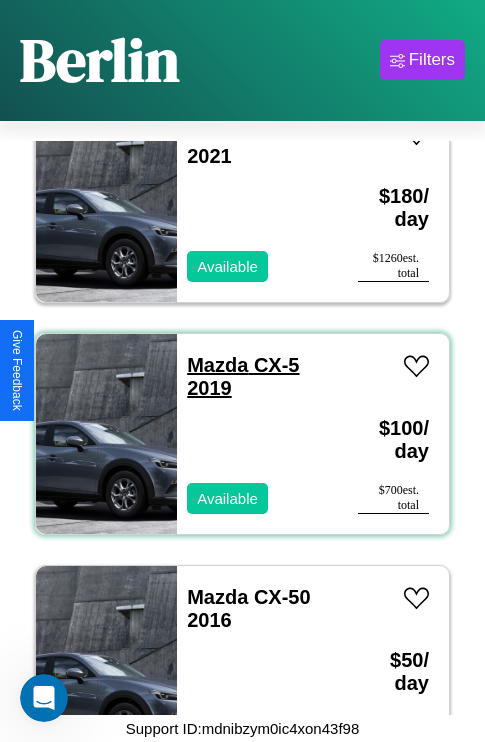 click on "Mazda   CX-5   2019" at bounding box center [243, 376] 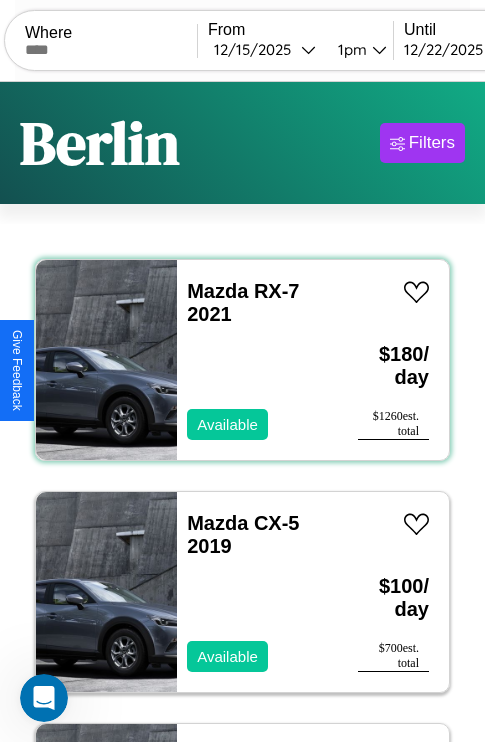 click on "Mazda   RX-7   2021 Available" at bounding box center (257, 360) 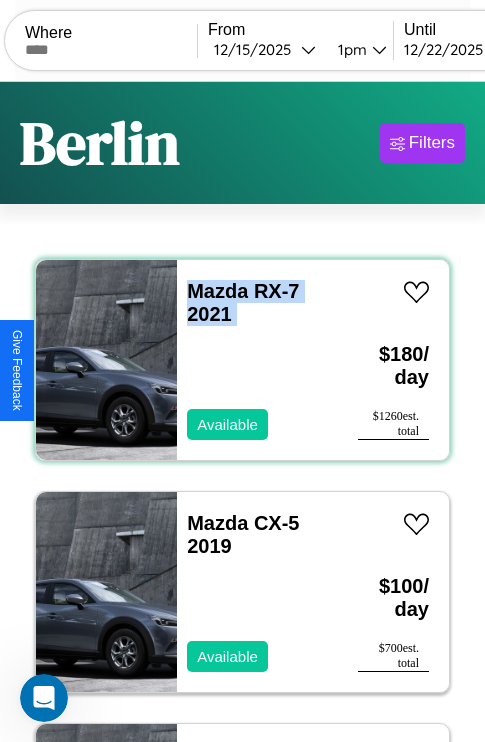 click on "Mazda   RX-7   2021 Available" at bounding box center (257, 360) 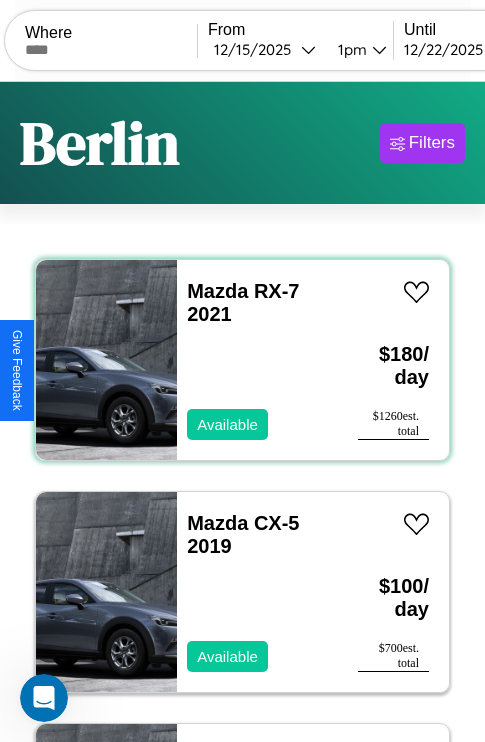 click on "Mazda   RX-7   2021 Available" at bounding box center (257, 360) 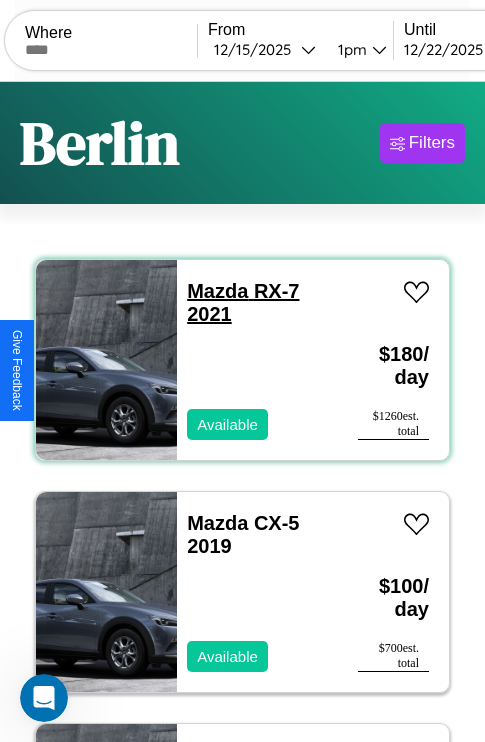 click on "Mazda   RX-7   2021" at bounding box center (243, 302) 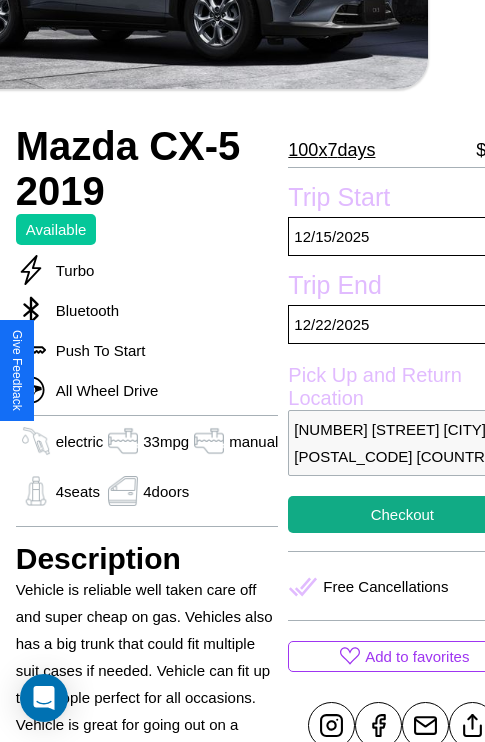 scroll, scrollTop: 497, scrollLeft: 80, axis: both 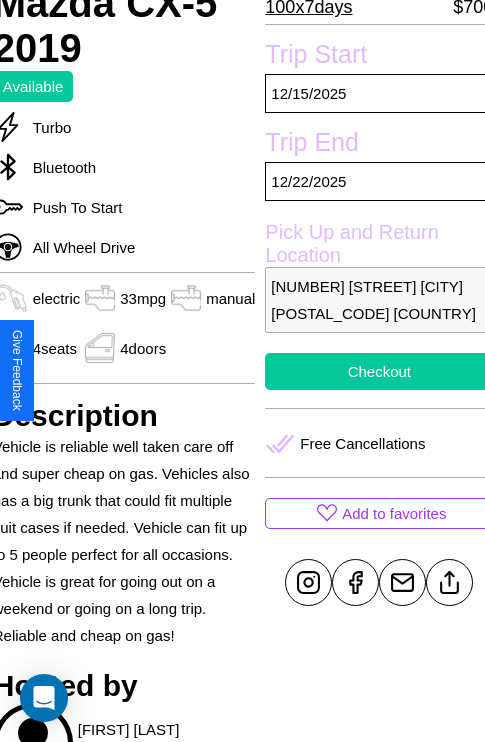 click on "Checkout" at bounding box center [379, 371] 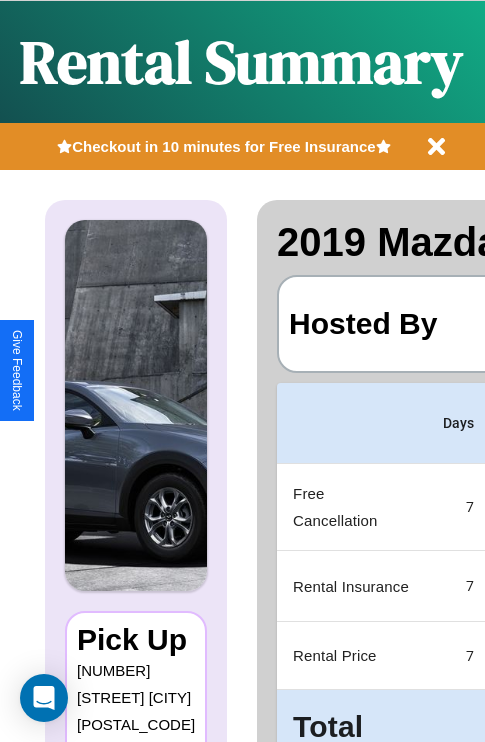 scroll, scrollTop: 0, scrollLeft: 383, axis: horizontal 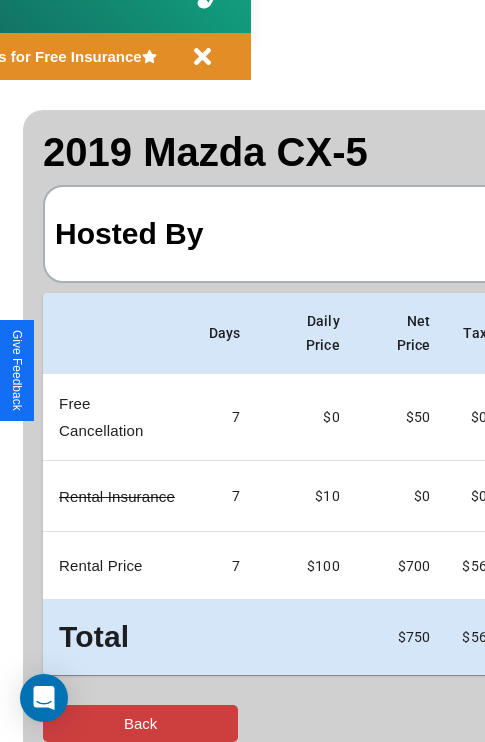 click on "Back" at bounding box center [140, 723] 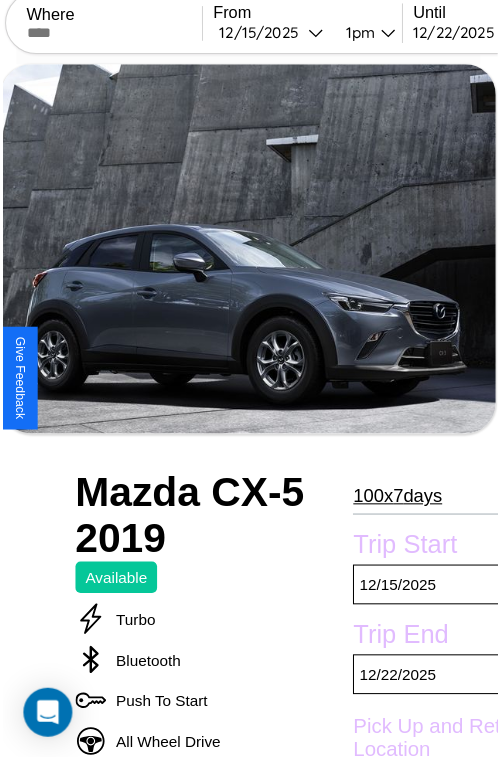 scroll, scrollTop: 639, scrollLeft: 80, axis: both 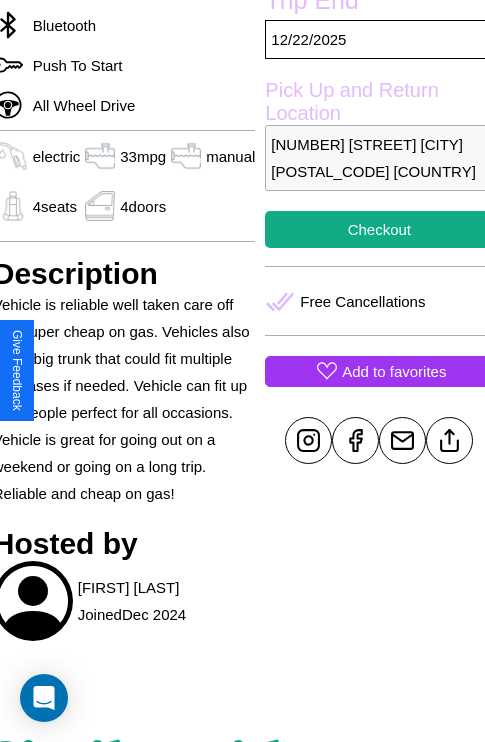 click on "Add to favorites" at bounding box center [394, 371] 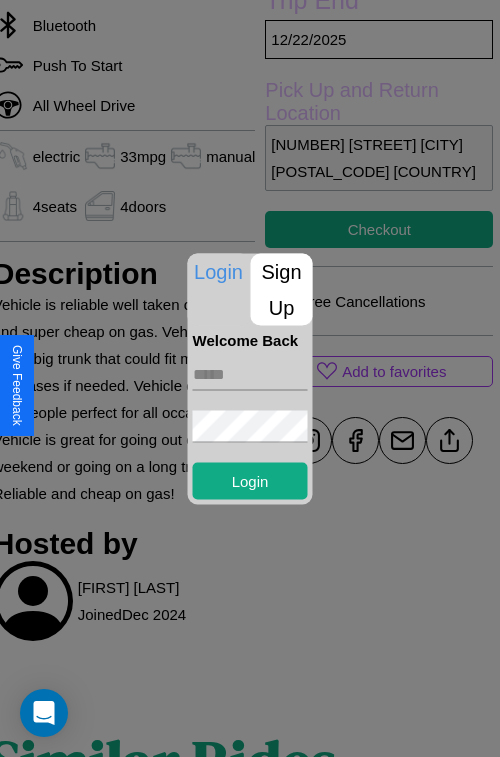 click on "Sign Up" at bounding box center [282, 289] 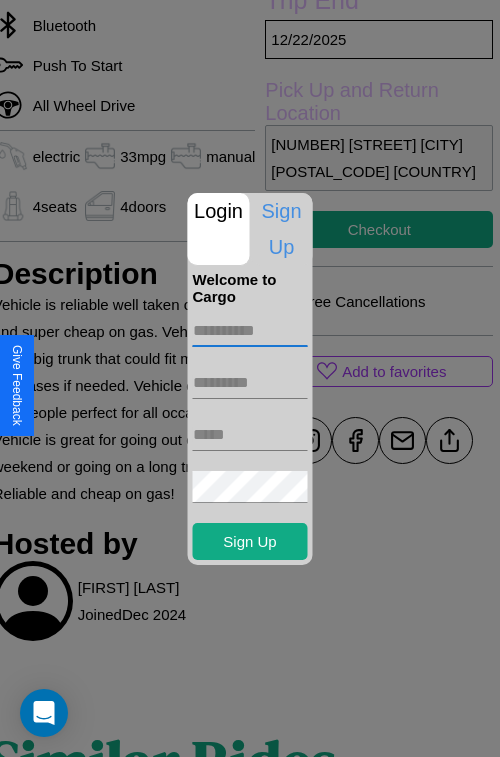 click at bounding box center [250, 331] 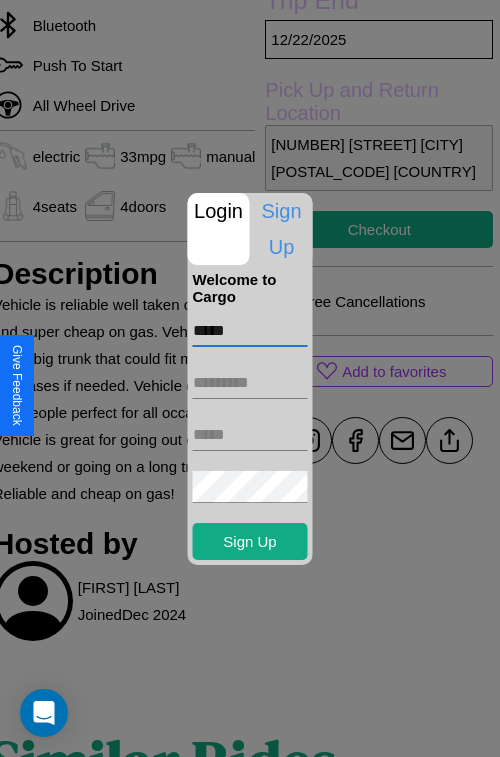 type on "*****" 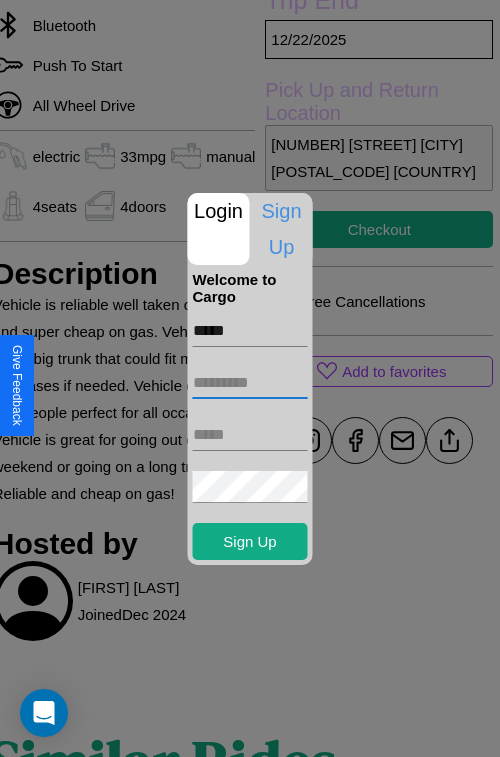 click at bounding box center (250, 383) 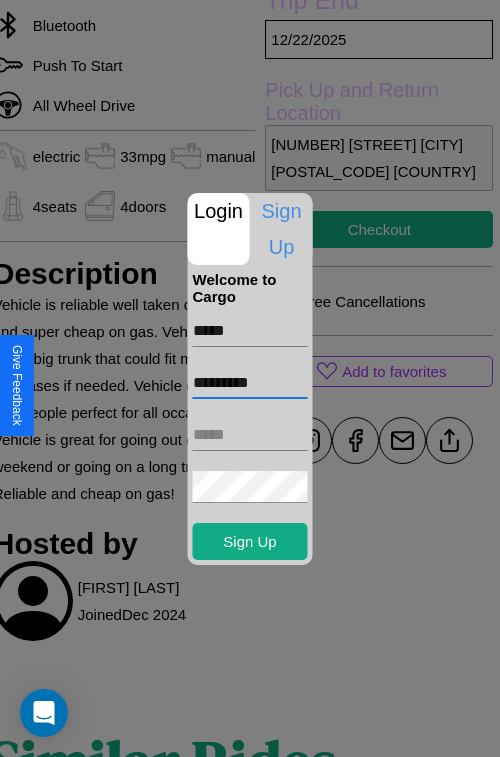 type on "*********" 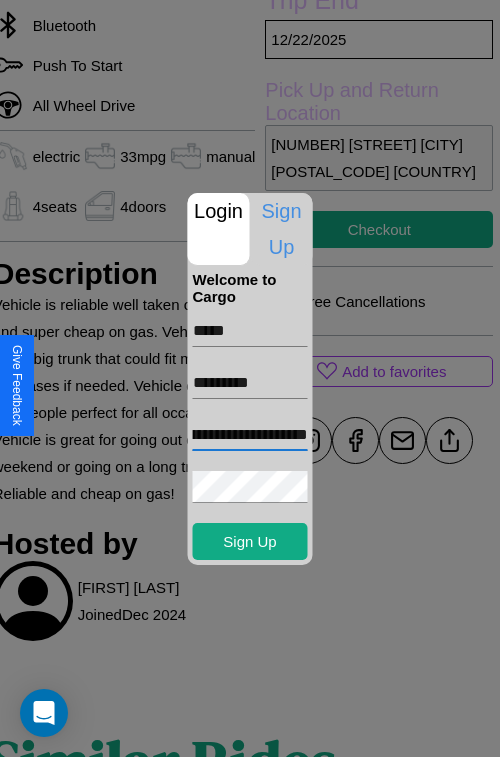 scroll, scrollTop: 0, scrollLeft: 102, axis: horizontal 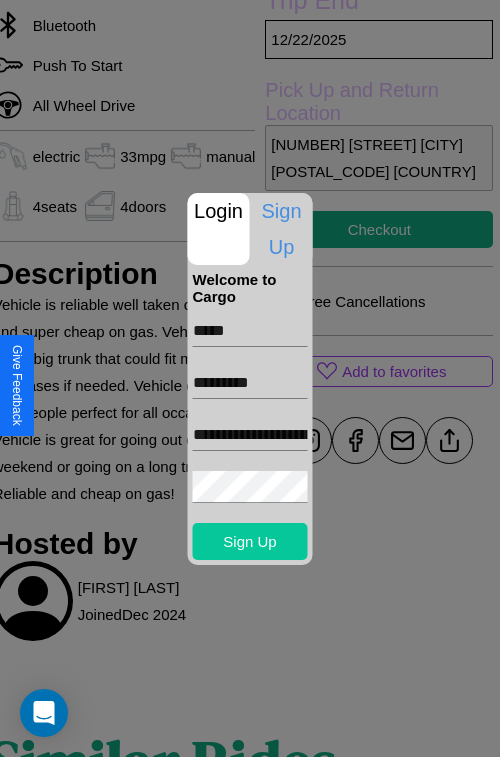 click on "Sign Up" at bounding box center (250, 541) 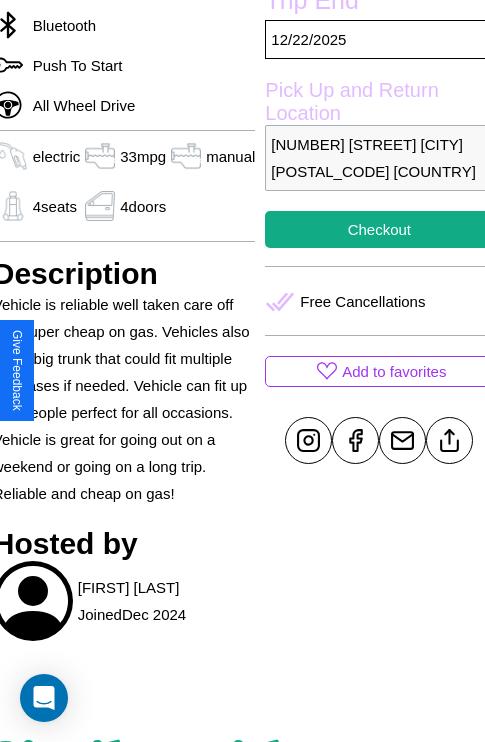scroll, scrollTop: 639, scrollLeft: 80, axis: both 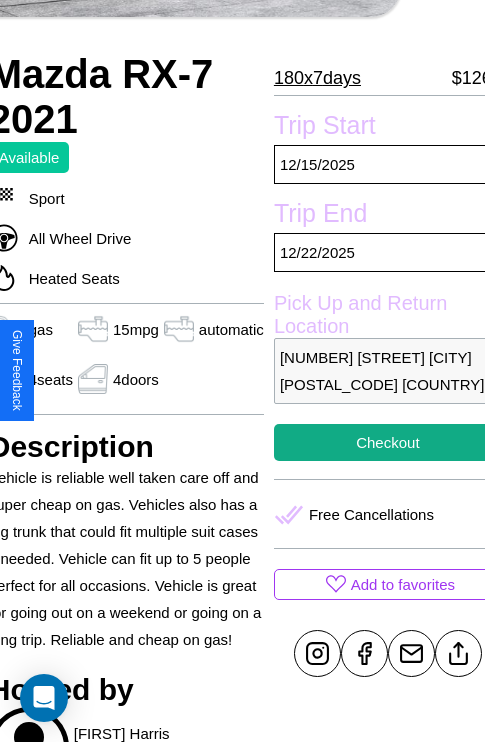 click on "[NUMBER] [STREET]  [CITY]  [POSTAL_CODE] [COUNTRY]" at bounding box center (388, 371) 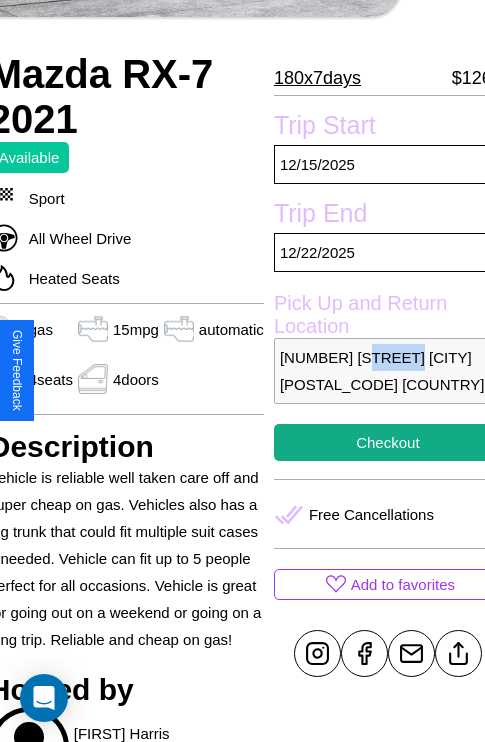 click on "[NUMBER] [STREET]  [CITY]  [POSTAL_CODE] [COUNTRY]" at bounding box center [388, 371] 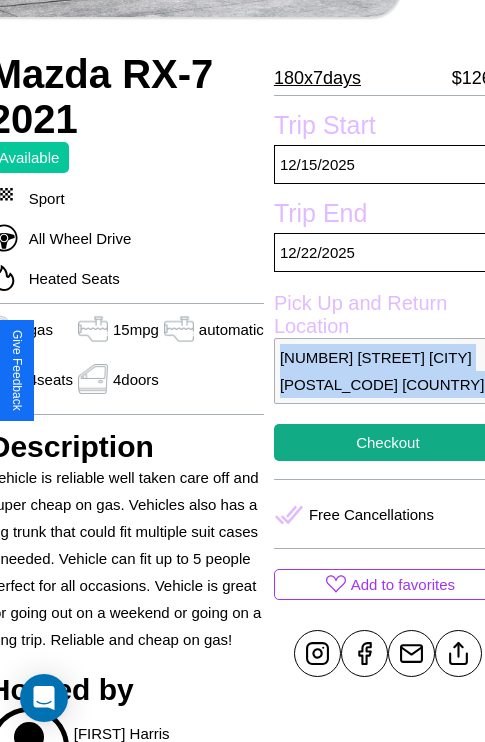 click on "[NUMBER] [STREET]  [CITY]  [POSTAL_CODE] [COUNTRY]" at bounding box center [388, 371] 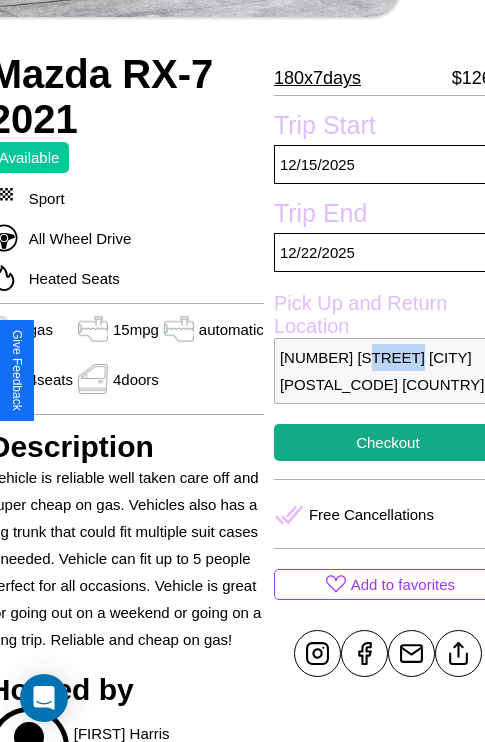 click on "[NUMBER] [STREET]  [CITY]  [POSTAL_CODE] [COUNTRY]" at bounding box center (388, 371) 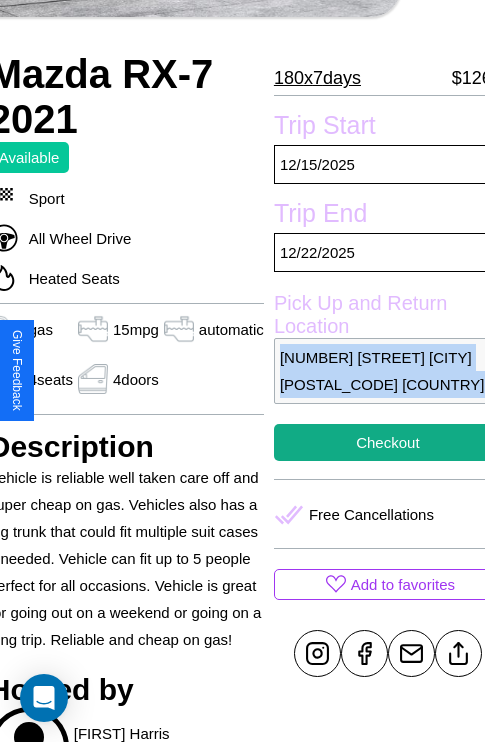 click on "[NUMBER] [STREET]  [CITY]  [POSTAL_CODE] [COUNTRY]" at bounding box center [388, 371] 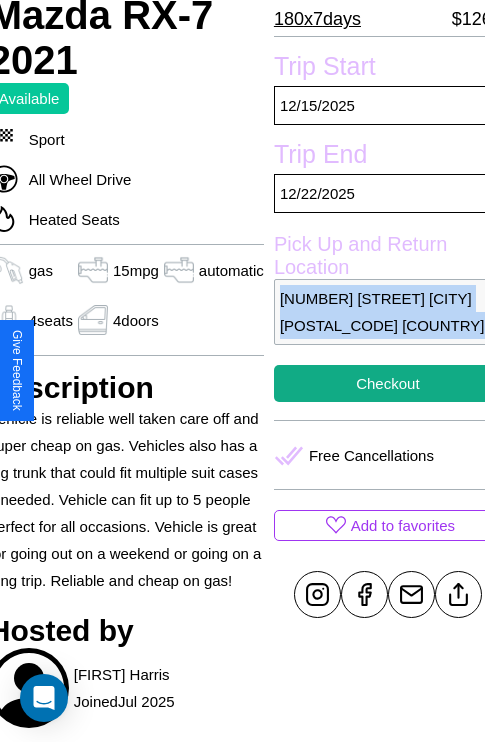 scroll, scrollTop: 497, scrollLeft: 84, axis: both 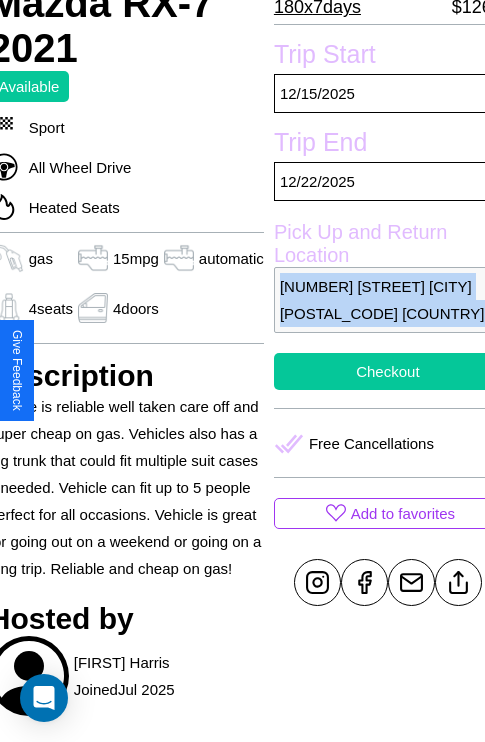click on "Checkout" at bounding box center [388, 371] 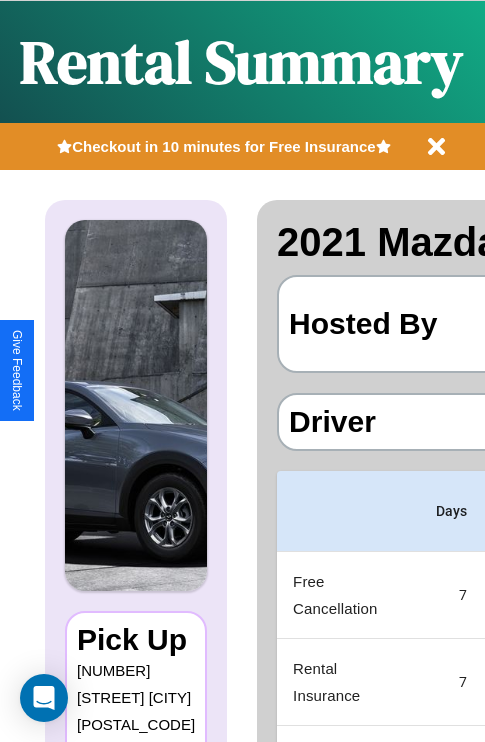 scroll, scrollTop: 0, scrollLeft: 383, axis: horizontal 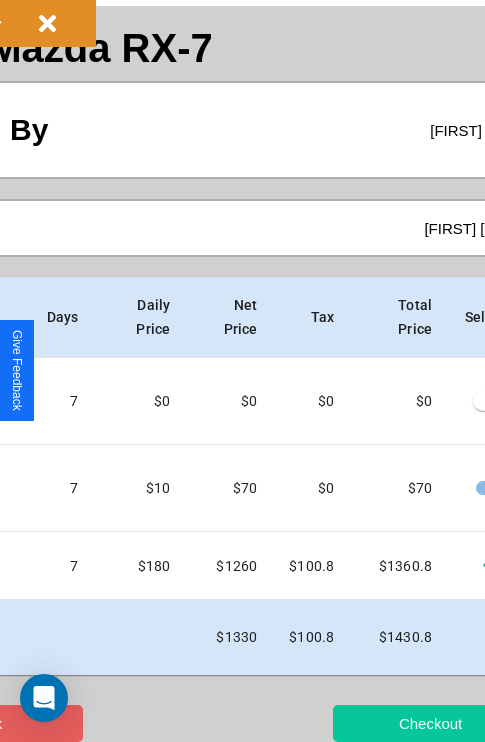 click on "Checkout" at bounding box center [430, 723] 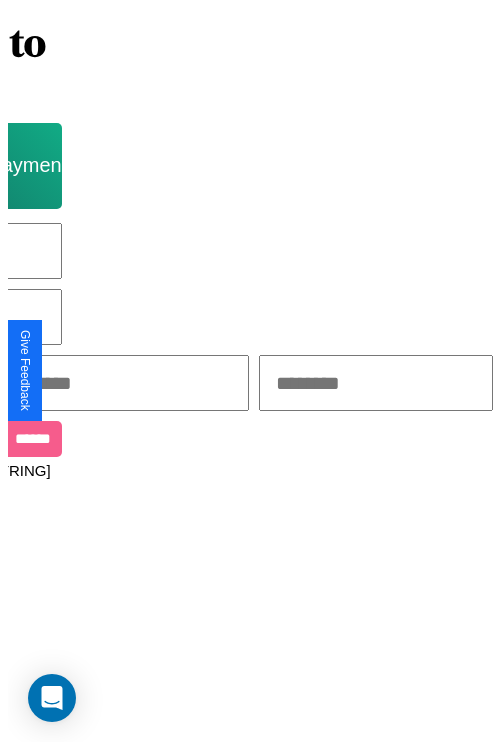 scroll, scrollTop: 0, scrollLeft: 0, axis: both 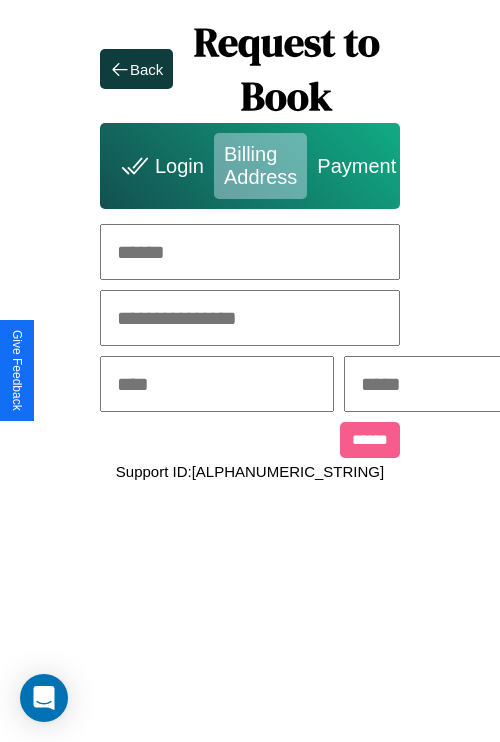click at bounding box center [250, 252] 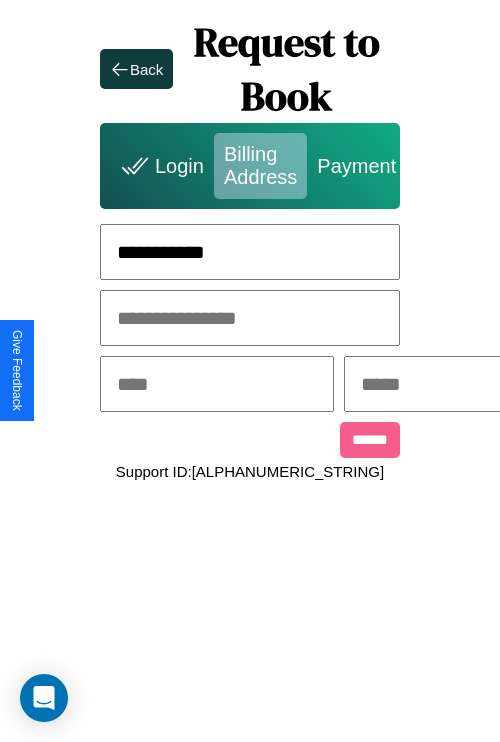 type on "**********" 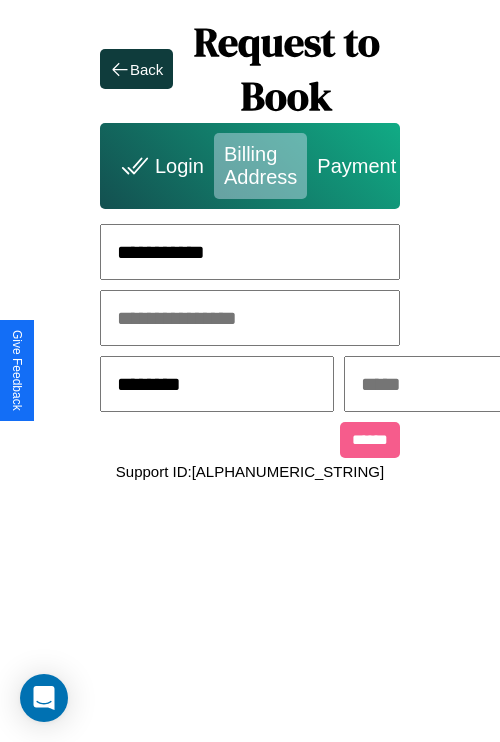 type on "********" 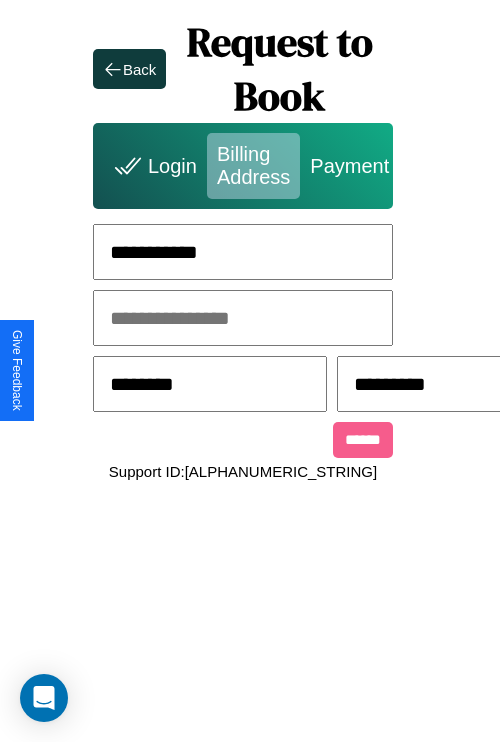 scroll, scrollTop: 0, scrollLeft: 517, axis: horizontal 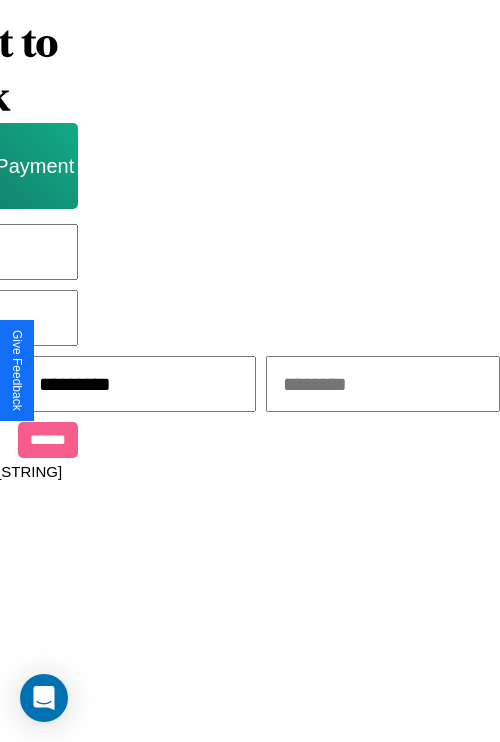 type on "*********" 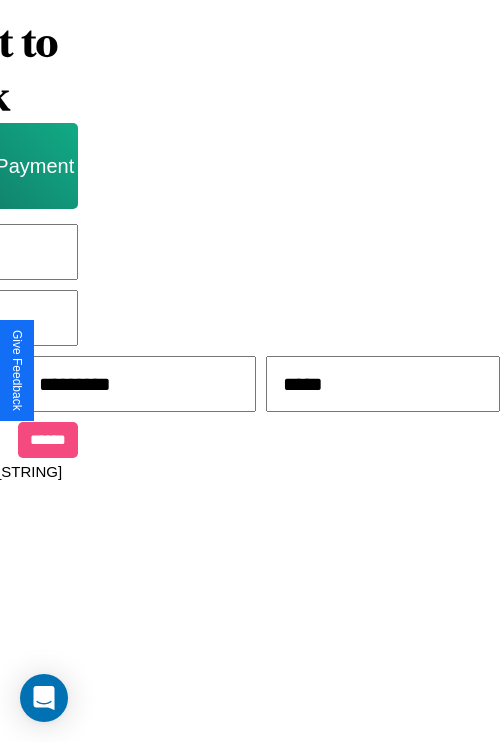 type on "*****" 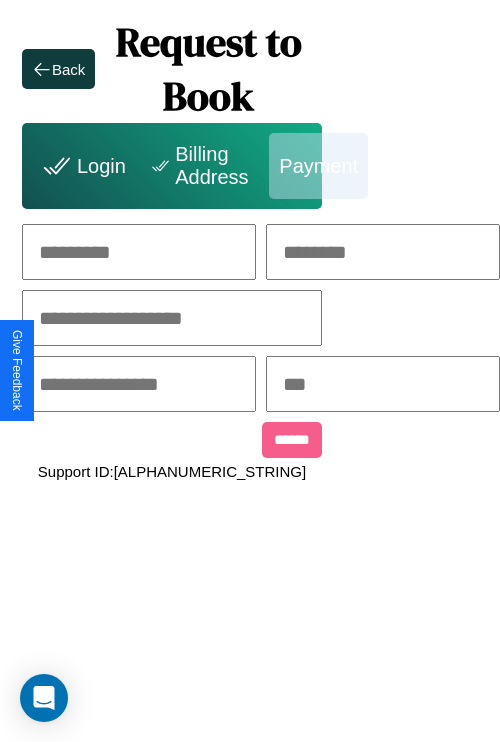 click at bounding box center (139, 252) 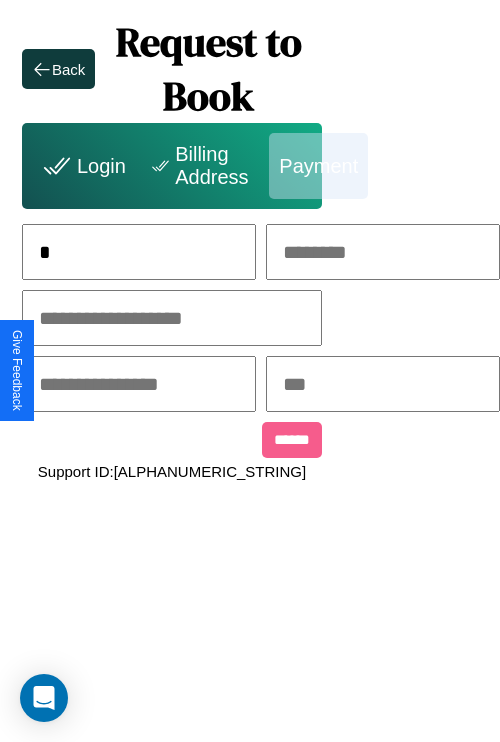 scroll, scrollTop: 0, scrollLeft: 130, axis: horizontal 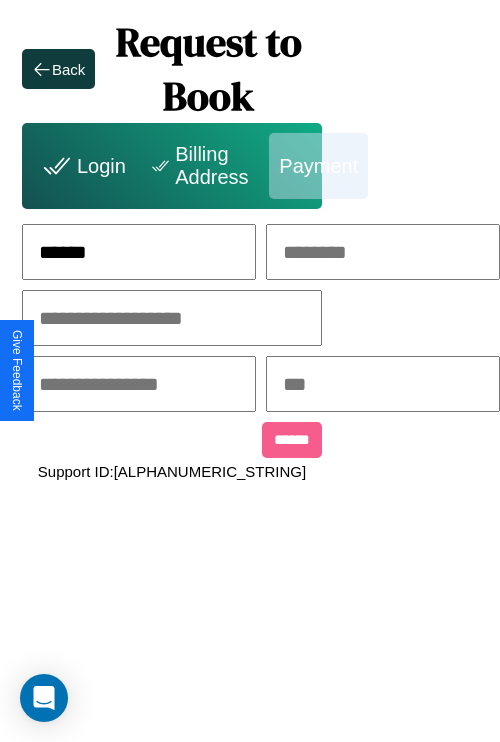 type on "******" 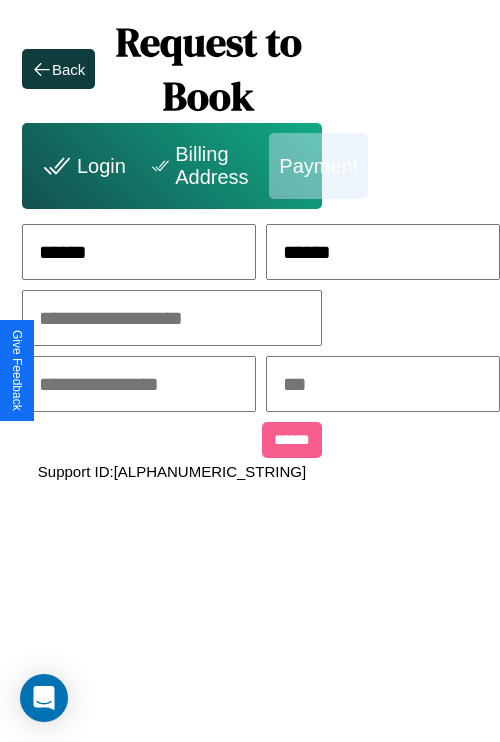 type on "******" 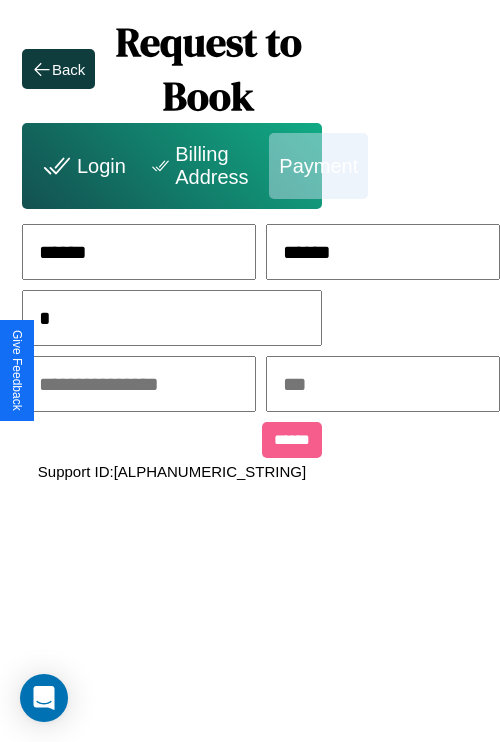 scroll, scrollTop: 0, scrollLeft: 128, axis: horizontal 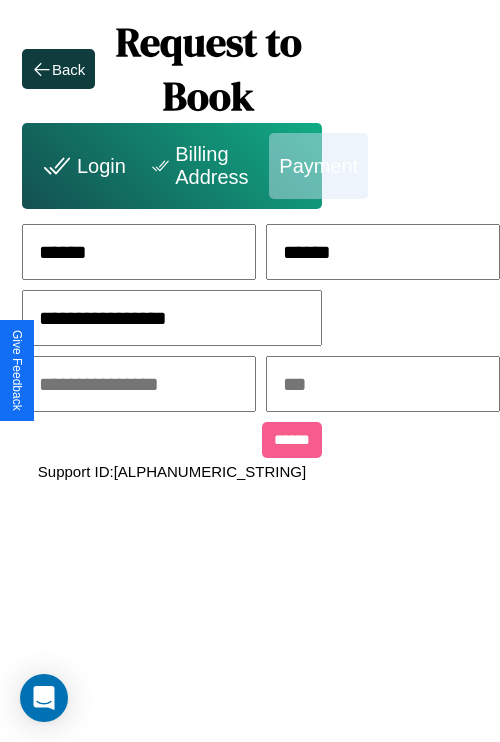 type on "**********" 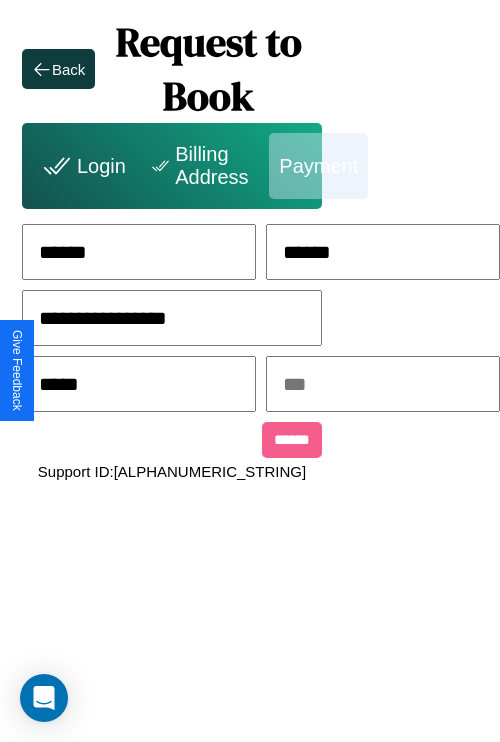 type on "*****" 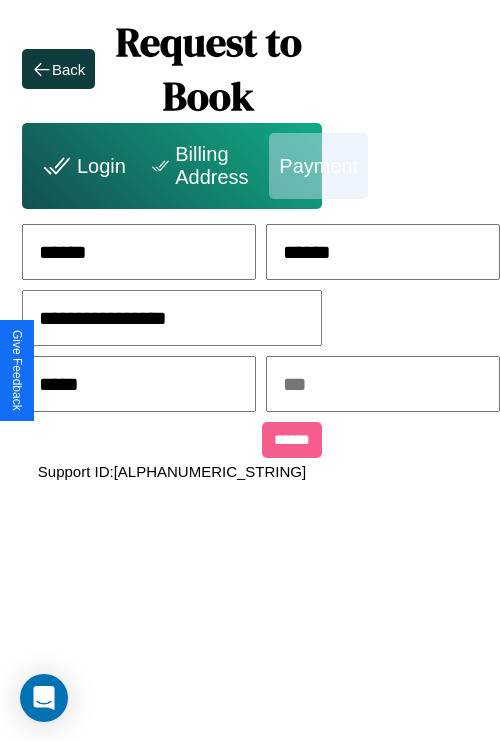 click at bounding box center (383, 384) 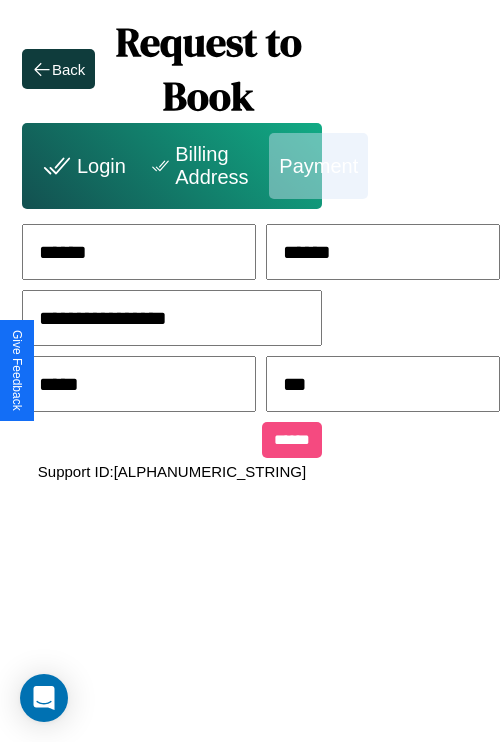 type on "***" 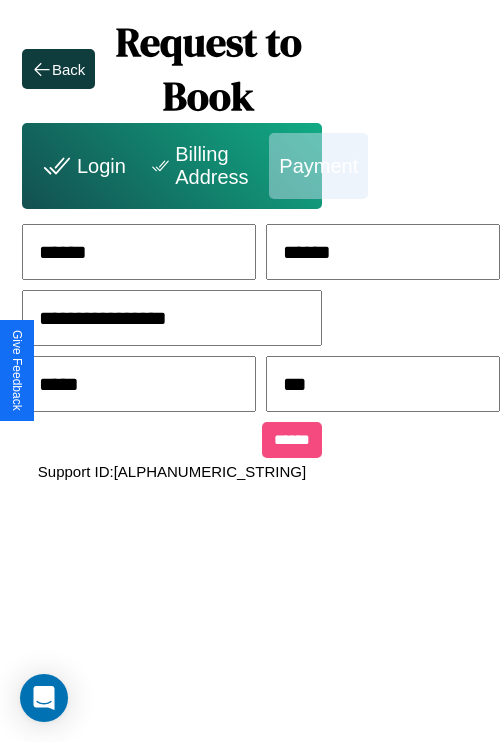 click on "******" at bounding box center [292, 440] 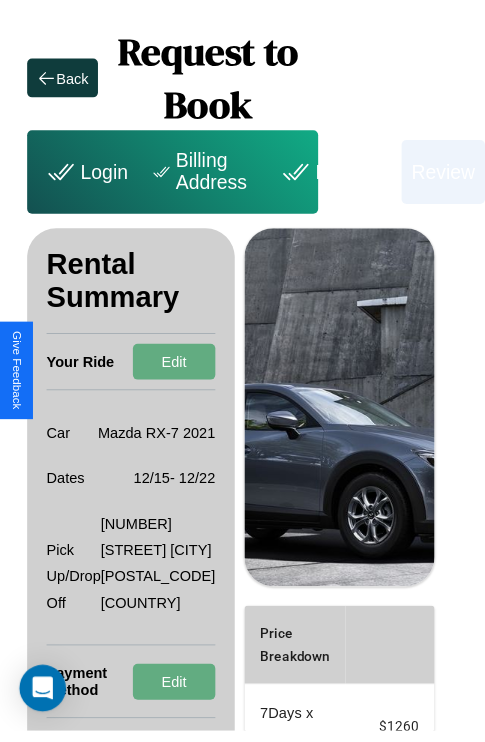 scroll, scrollTop: 0, scrollLeft: 72, axis: horizontal 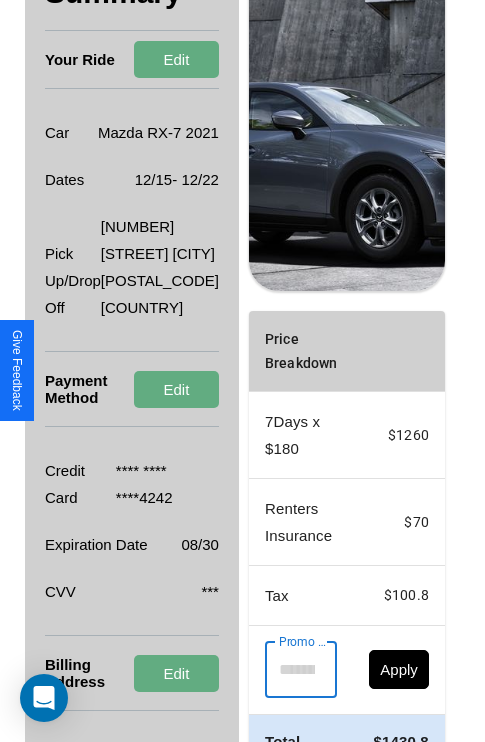 click on "Promo Code" at bounding box center (290, 670) 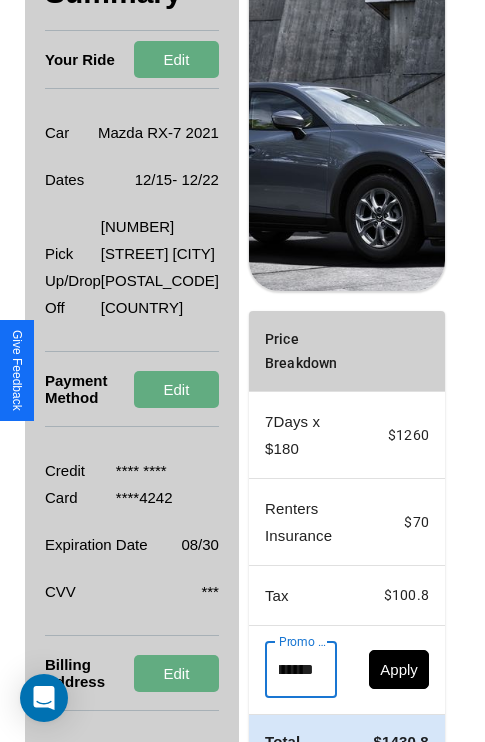 scroll, scrollTop: 0, scrollLeft: 71, axis: horizontal 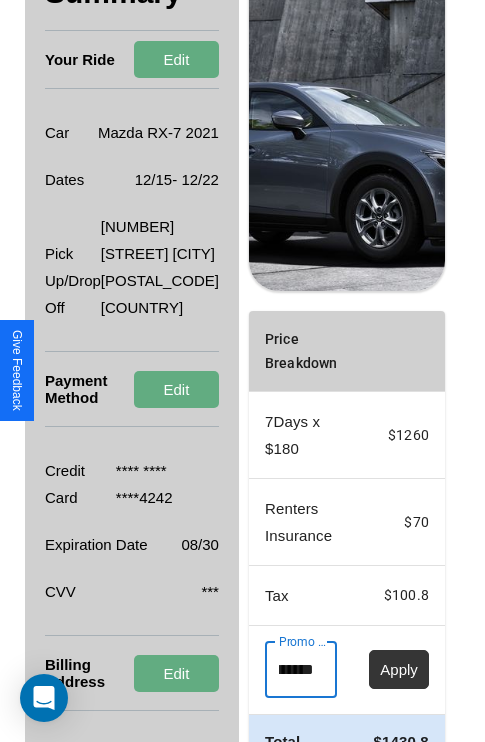 type on "**********" 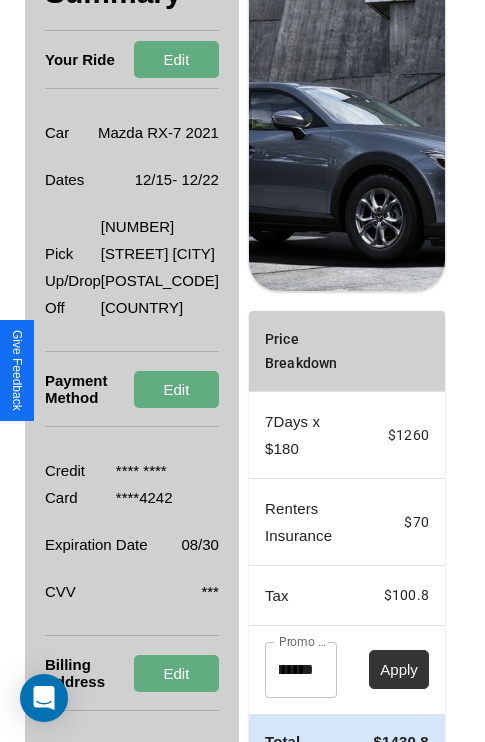 scroll, scrollTop: 0, scrollLeft: 0, axis: both 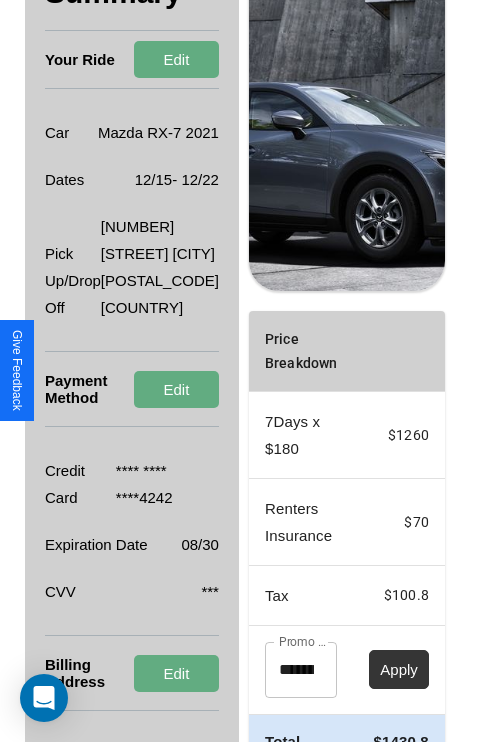 click on "Apply" at bounding box center [399, 669] 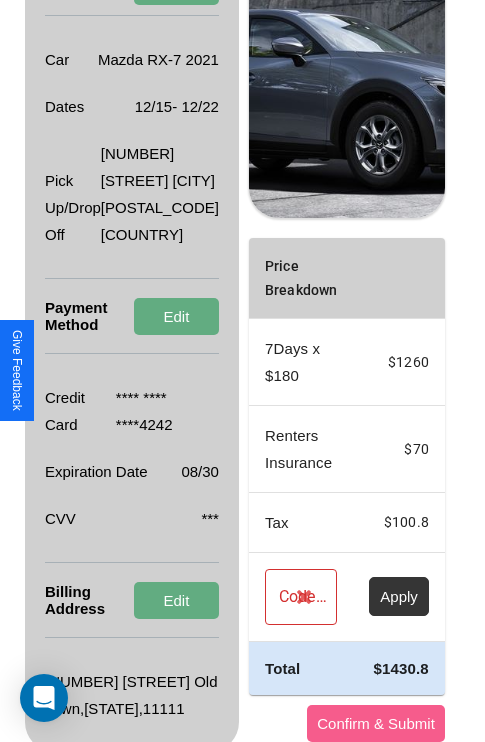 scroll, scrollTop: 455, scrollLeft: 72, axis: both 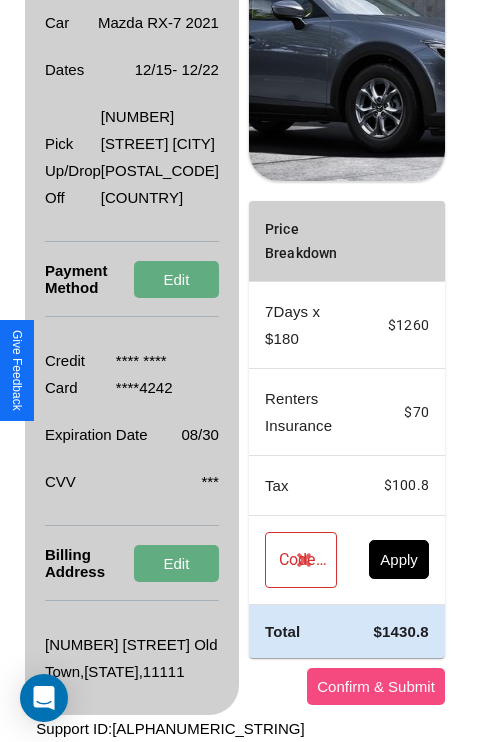 click on "Confirm & Submit" at bounding box center (376, 686) 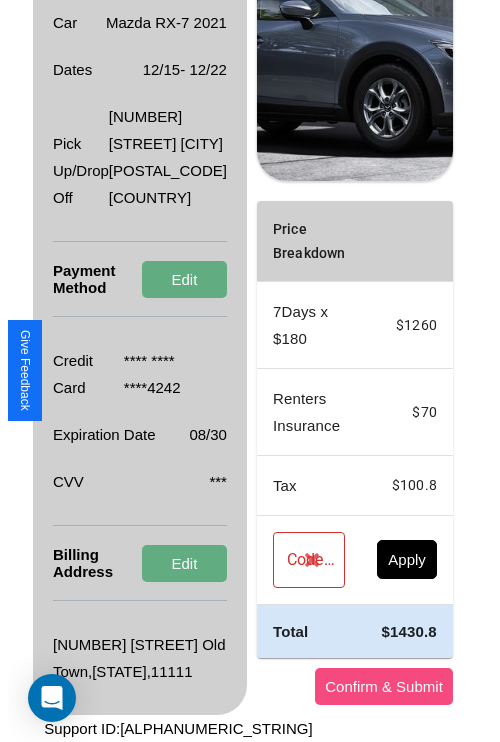 scroll, scrollTop: 0, scrollLeft: 72, axis: horizontal 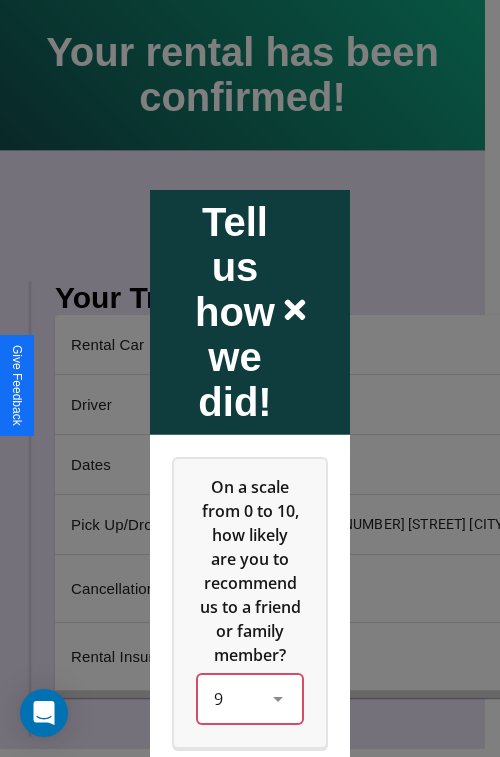click on "9" at bounding box center [250, 698] 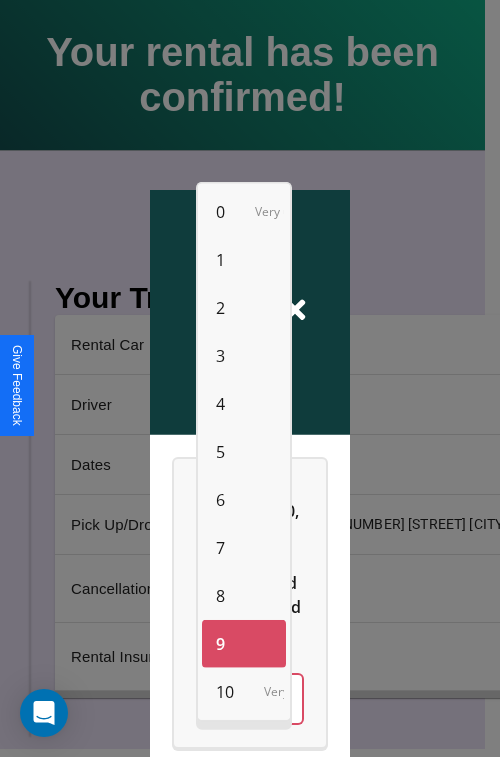 click on "3" at bounding box center (220, 356) 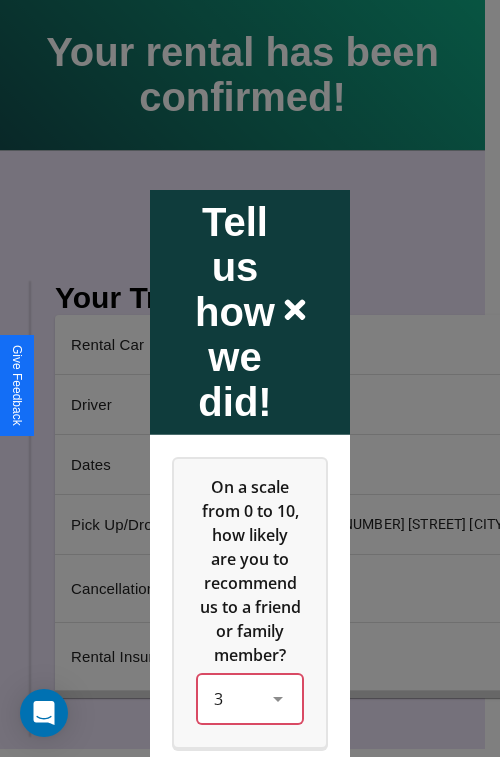 scroll, scrollTop: 334, scrollLeft: 0, axis: vertical 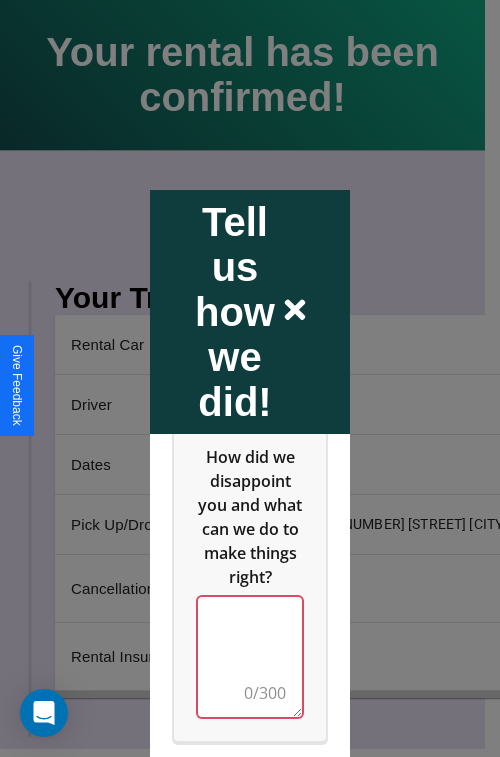click at bounding box center (250, 656) 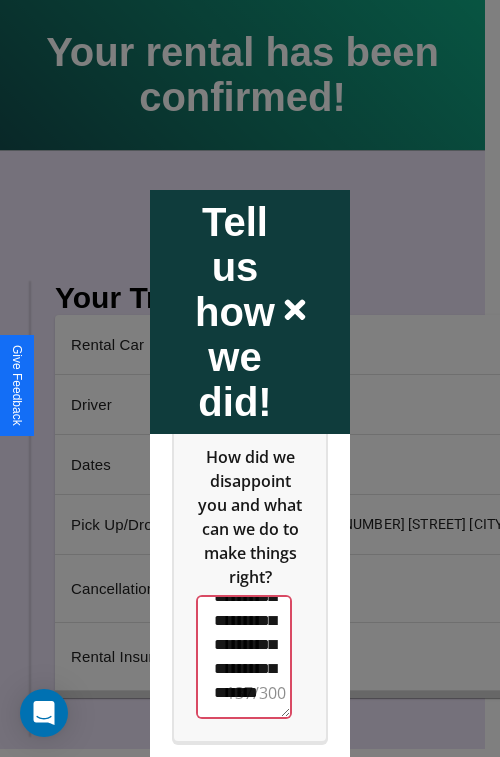 scroll, scrollTop: 564, scrollLeft: 0, axis: vertical 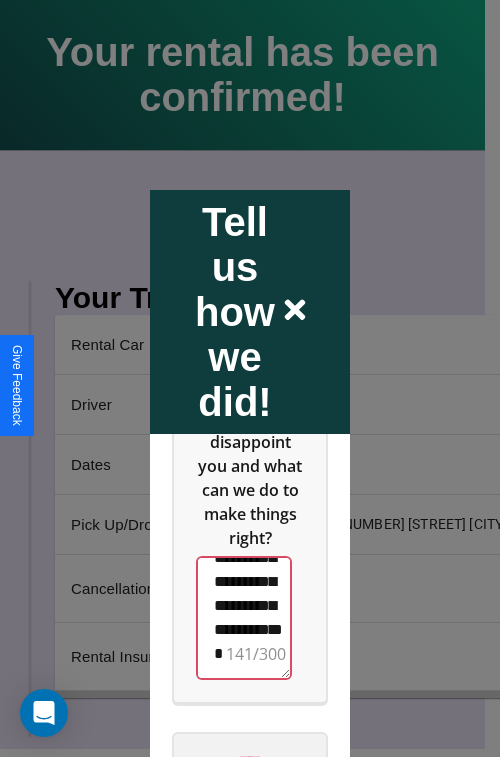 type on "**********" 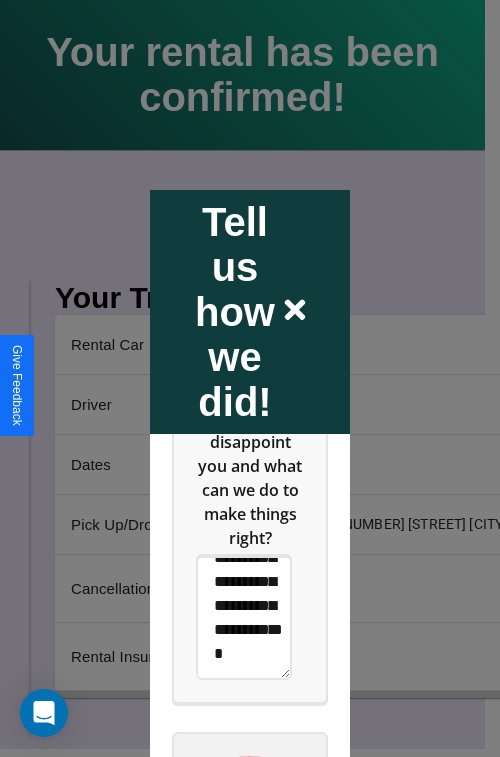 click on "****" at bounding box center [250, 761] 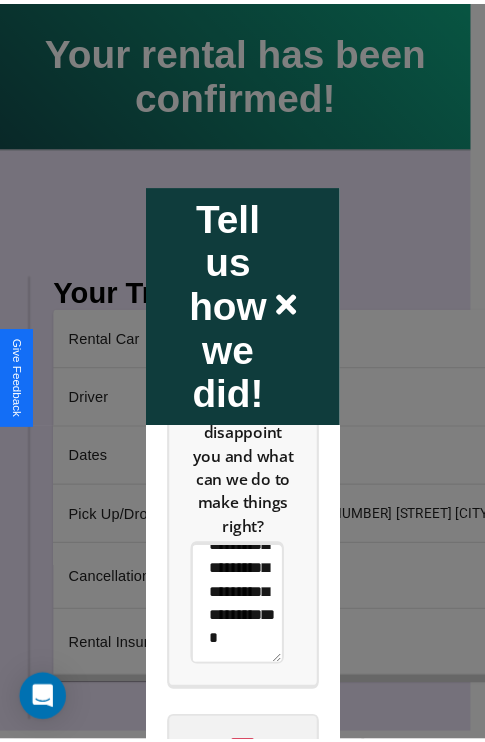 scroll, scrollTop: 0, scrollLeft: 0, axis: both 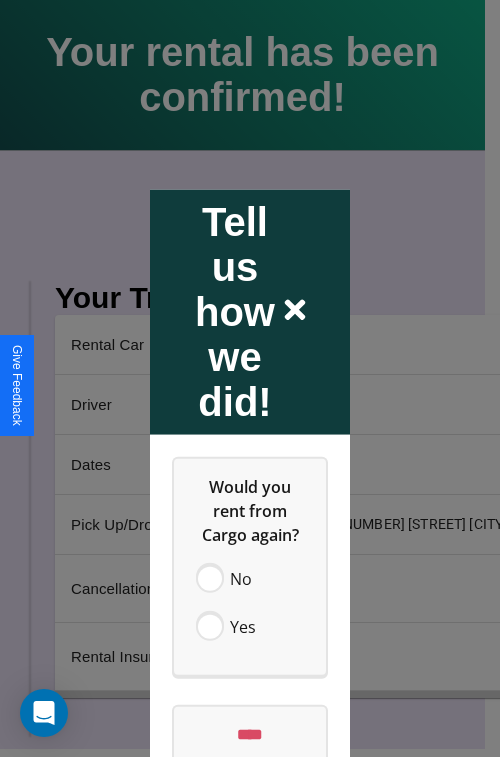 click at bounding box center (250, 378) 